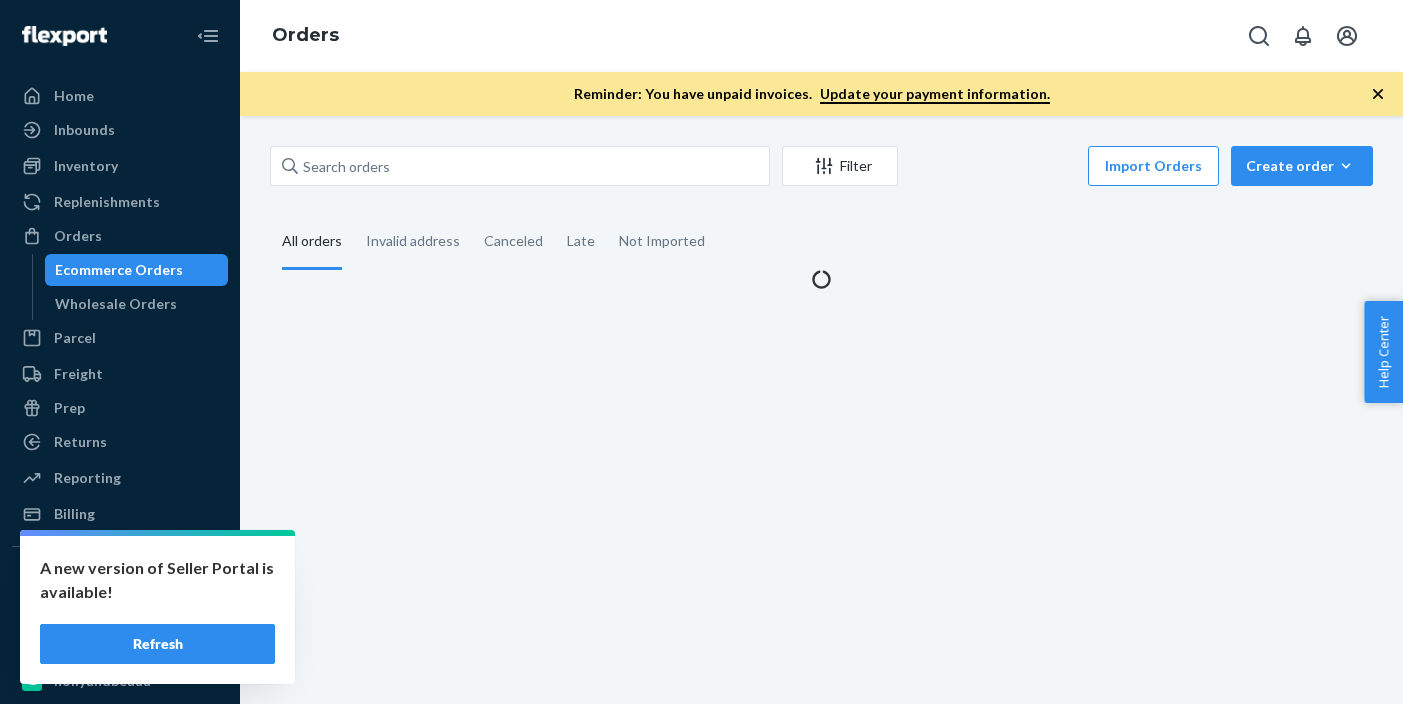 scroll, scrollTop: 0, scrollLeft: 0, axis: both 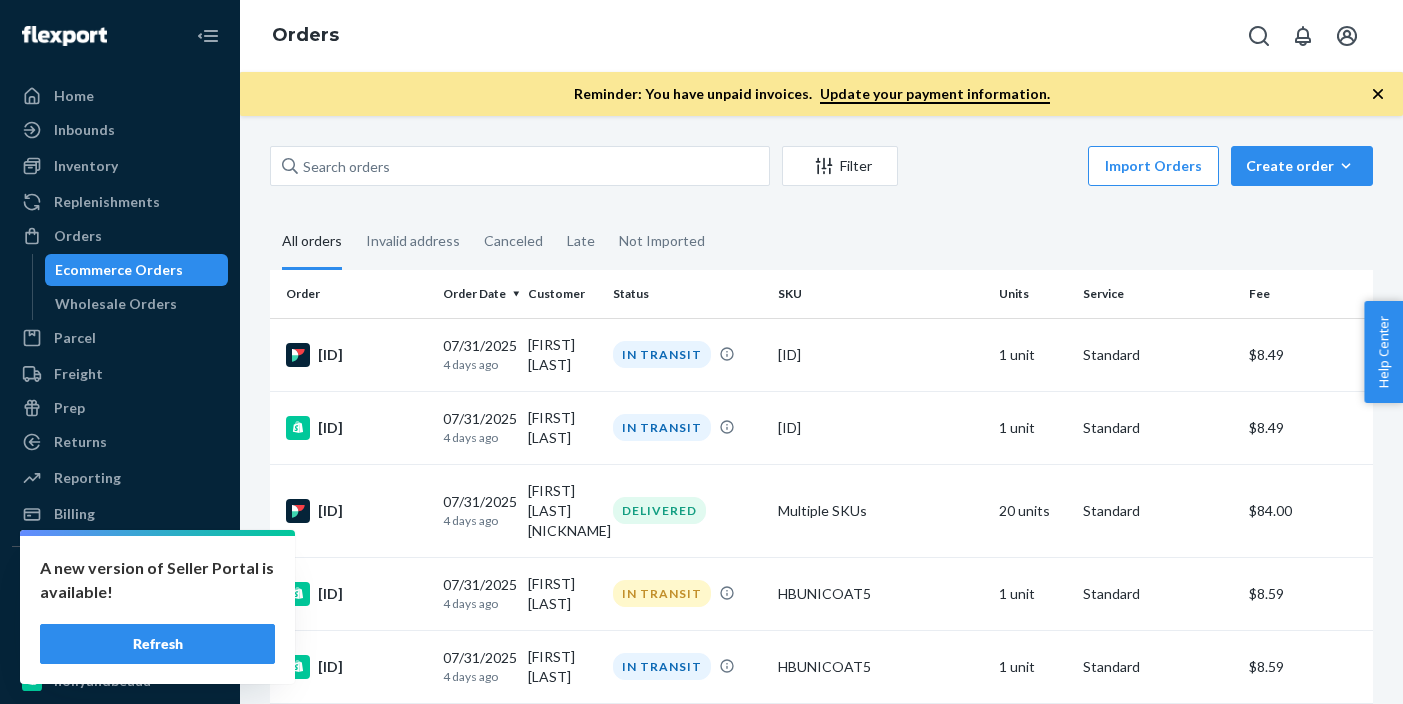 click on "Refresh" at bounding box center (157, 644) 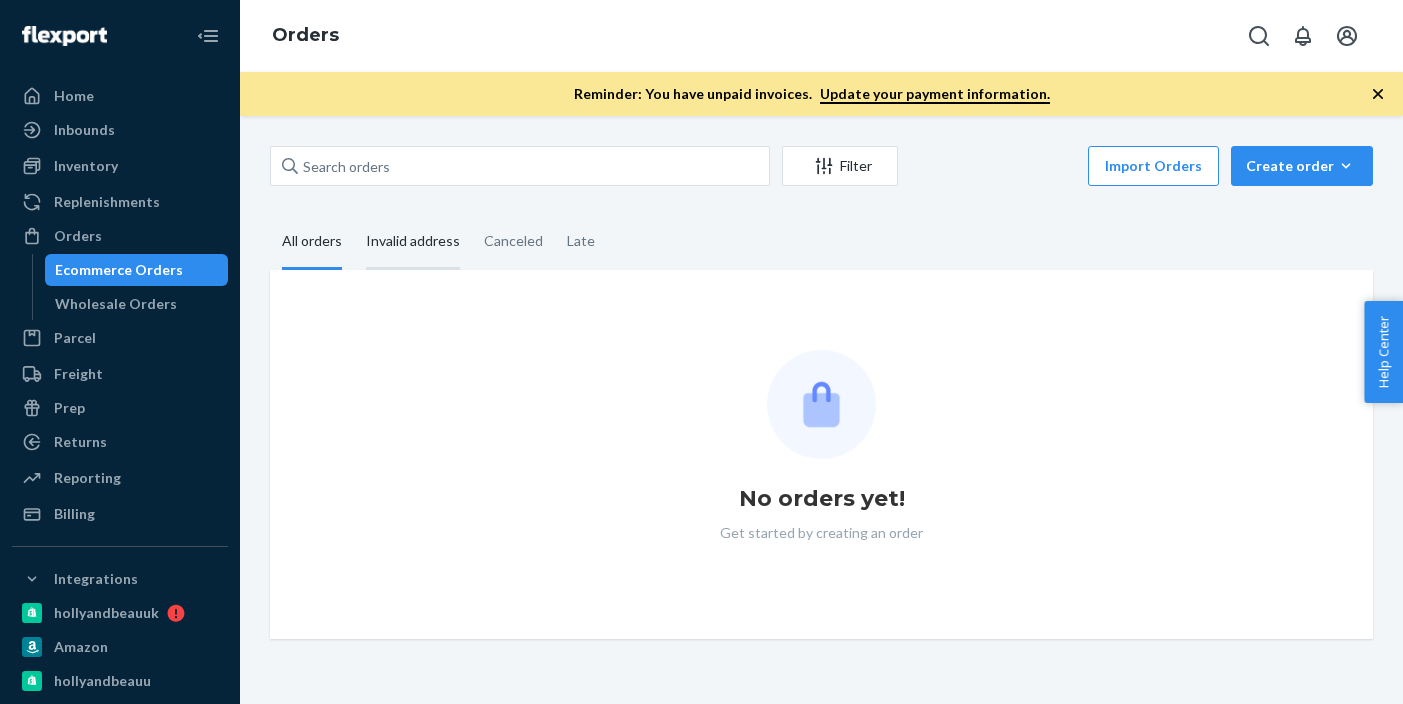 scroll, scrollTop: 0, scrollLeft: 0, axis: both 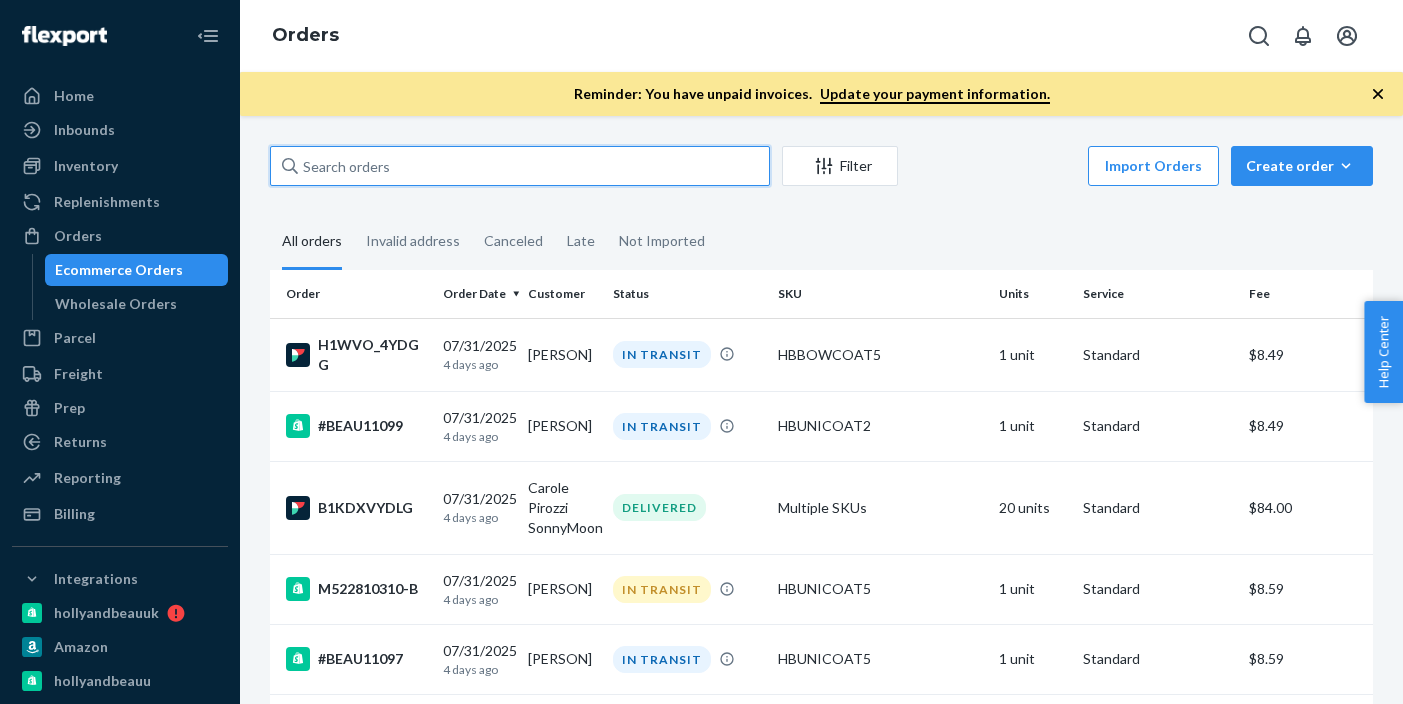 click at bounding box center [520, 166] 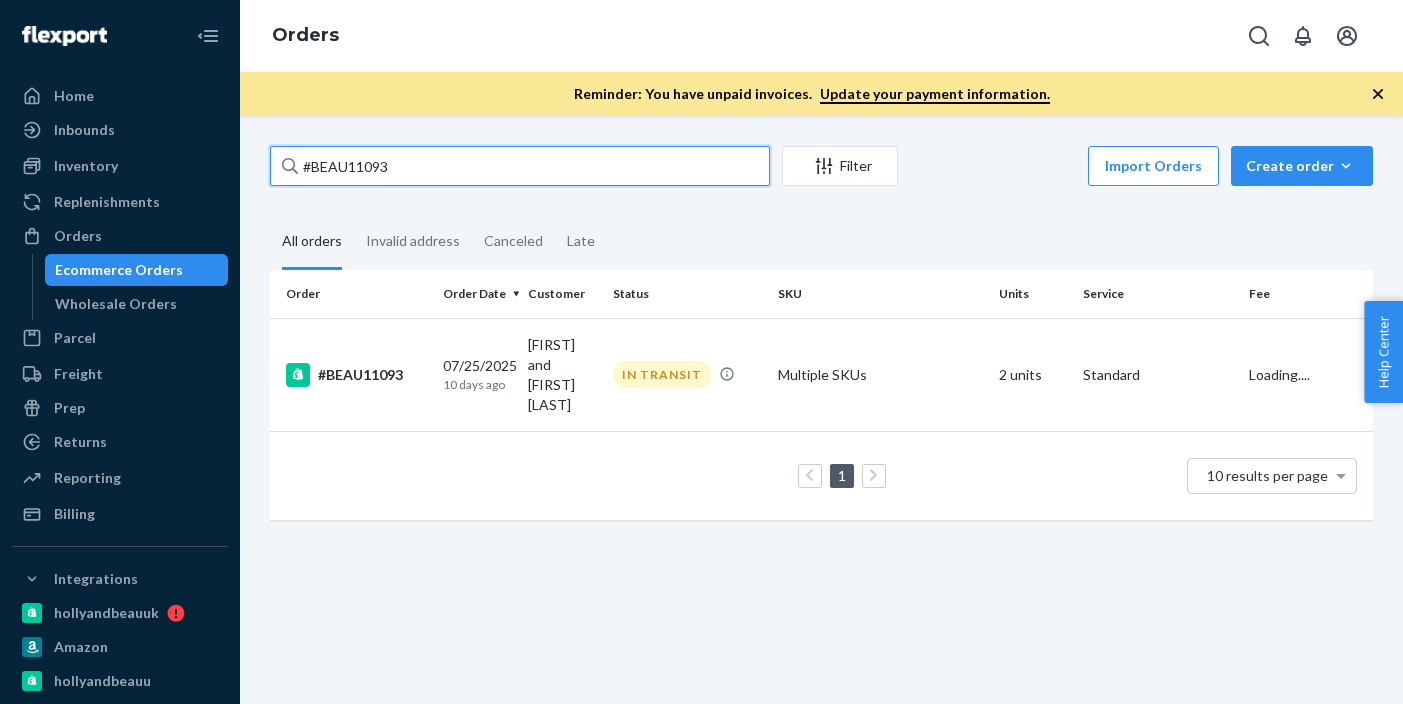 type on "#BEAU11093" 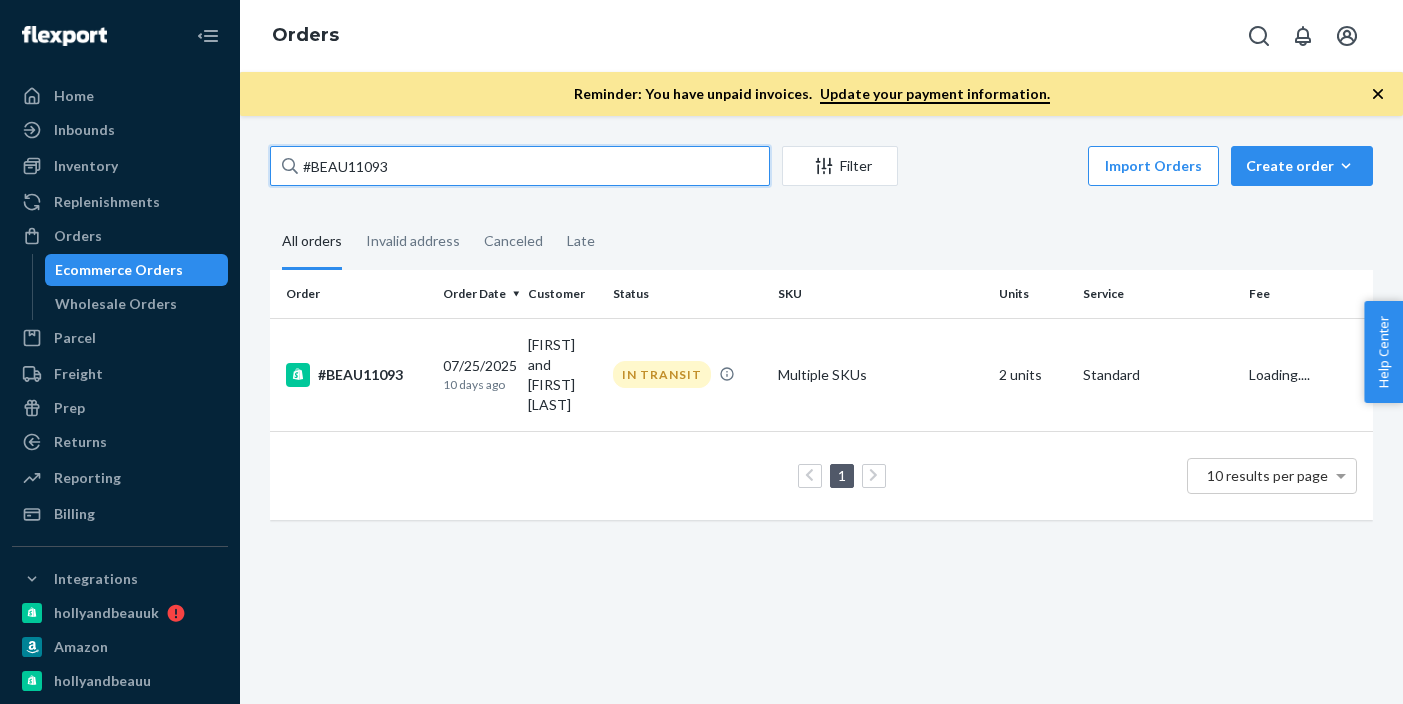scroll, scrollTop: 0, scrollLeft: 0, axis: both 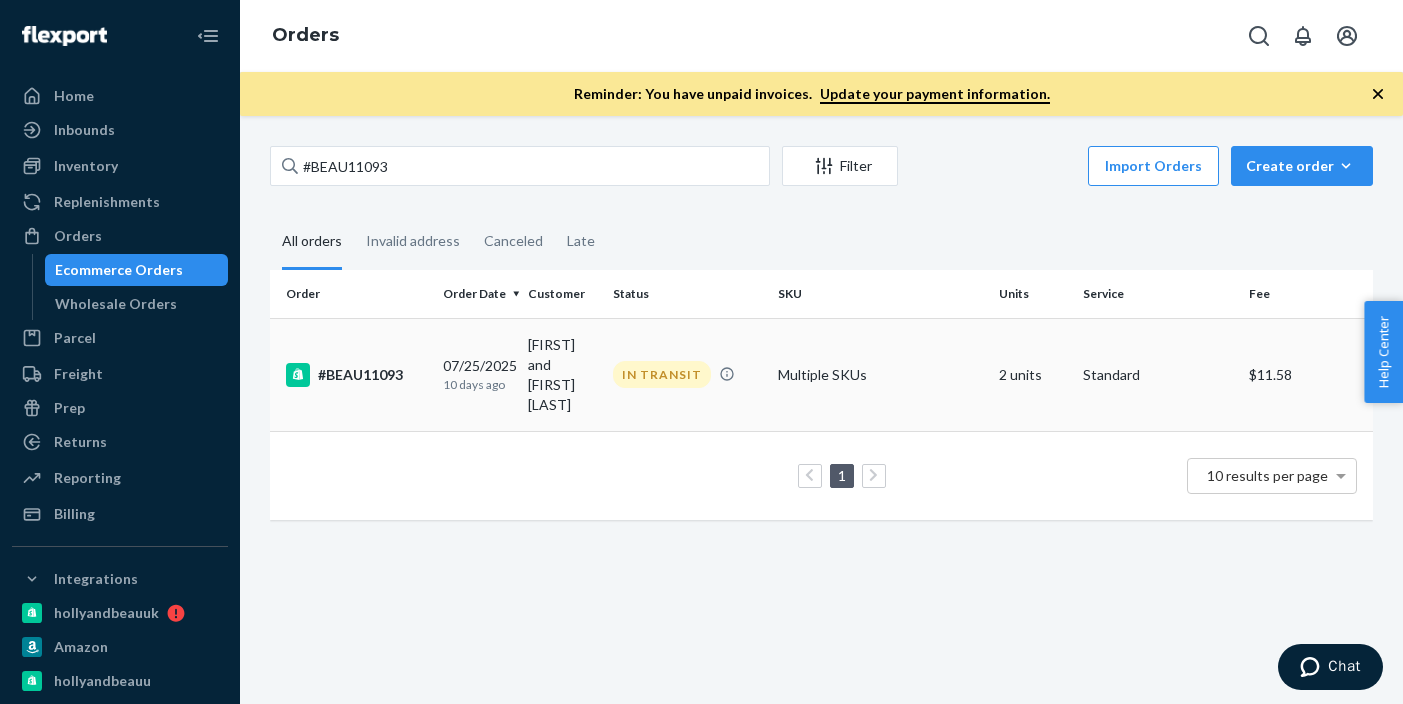 click on "#BEAU11093" at bounding box center (352, 374) 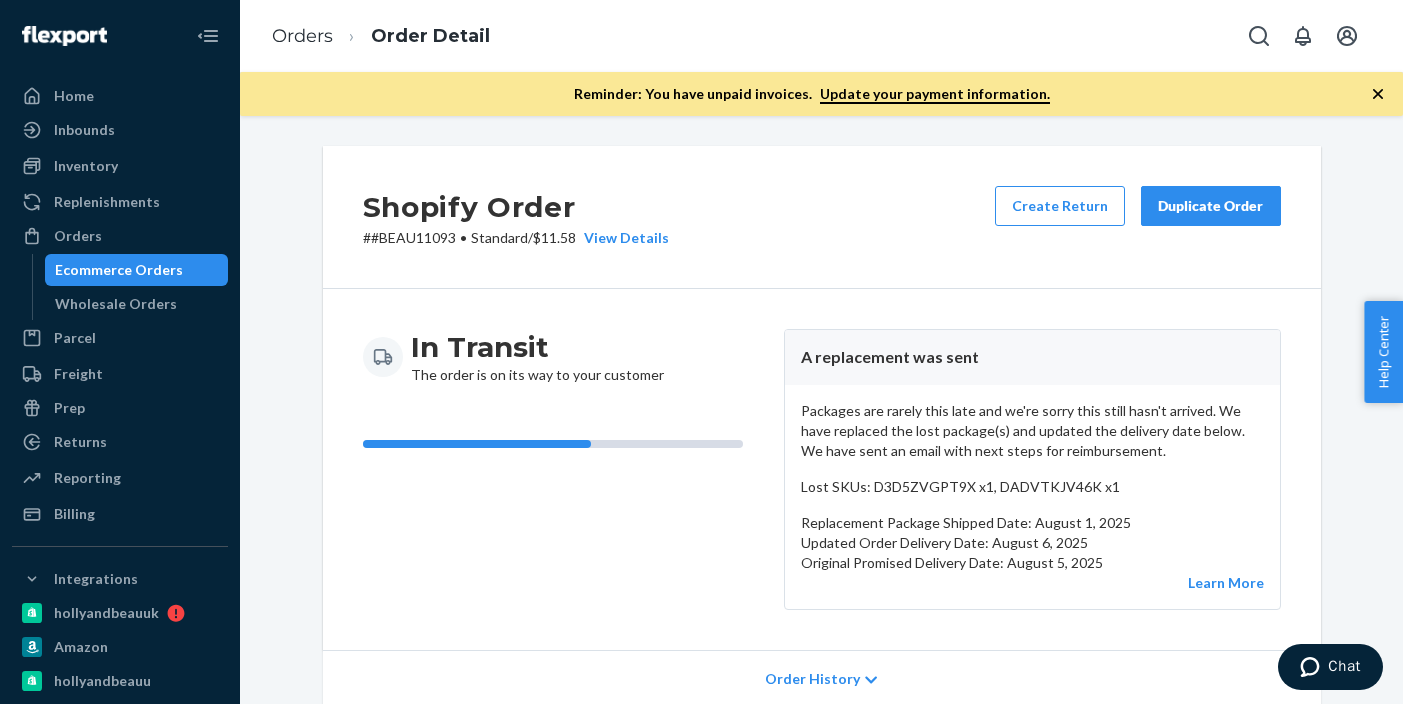 click 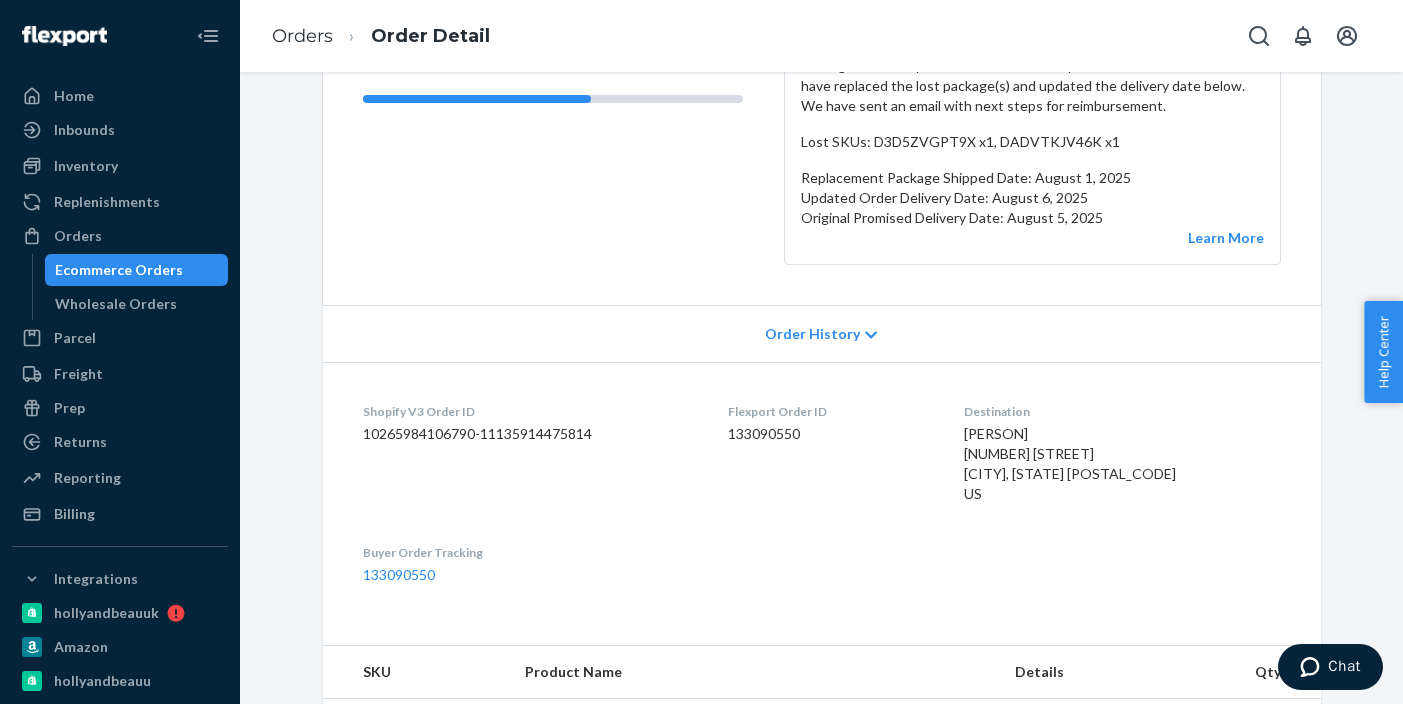 scroll, scrollTop: 107, scrollLeft: 0, axis: vertical 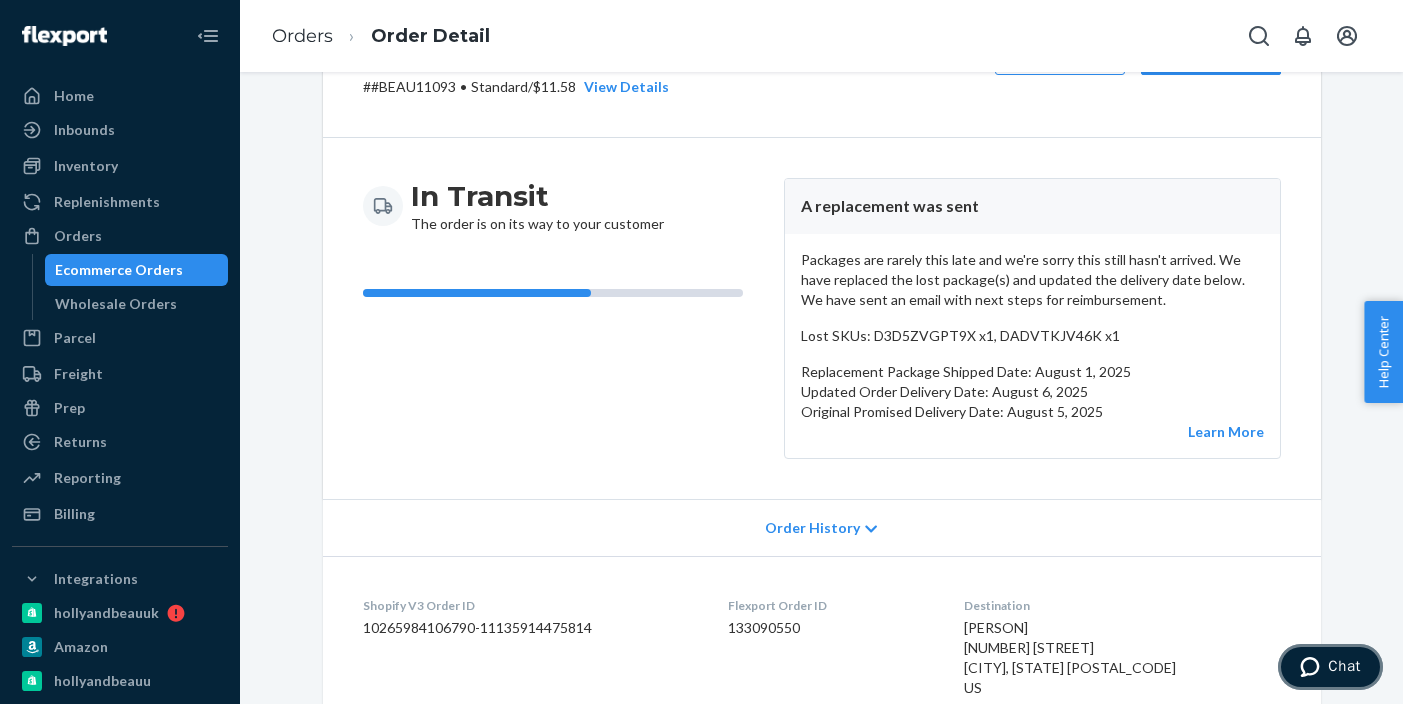 click 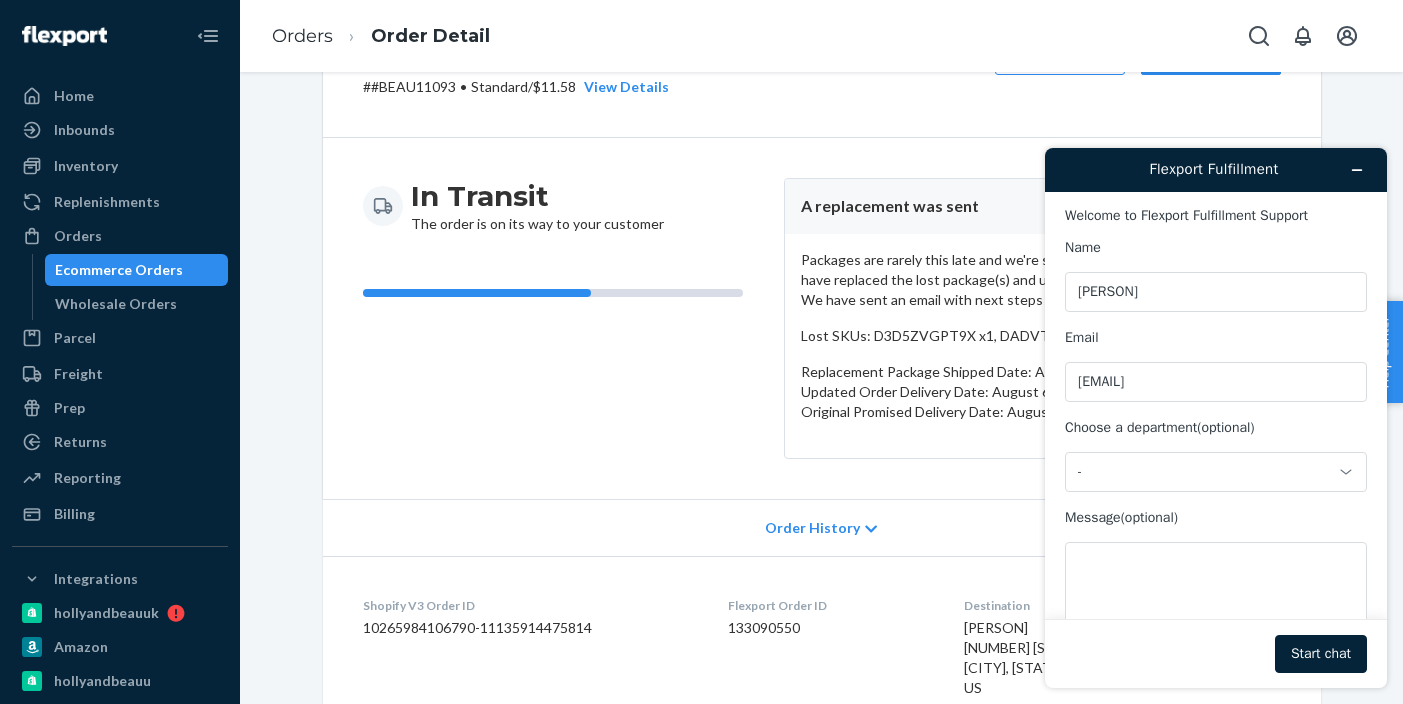 scroll, scrollTop: 0, scrollLeft: 0, axis: both 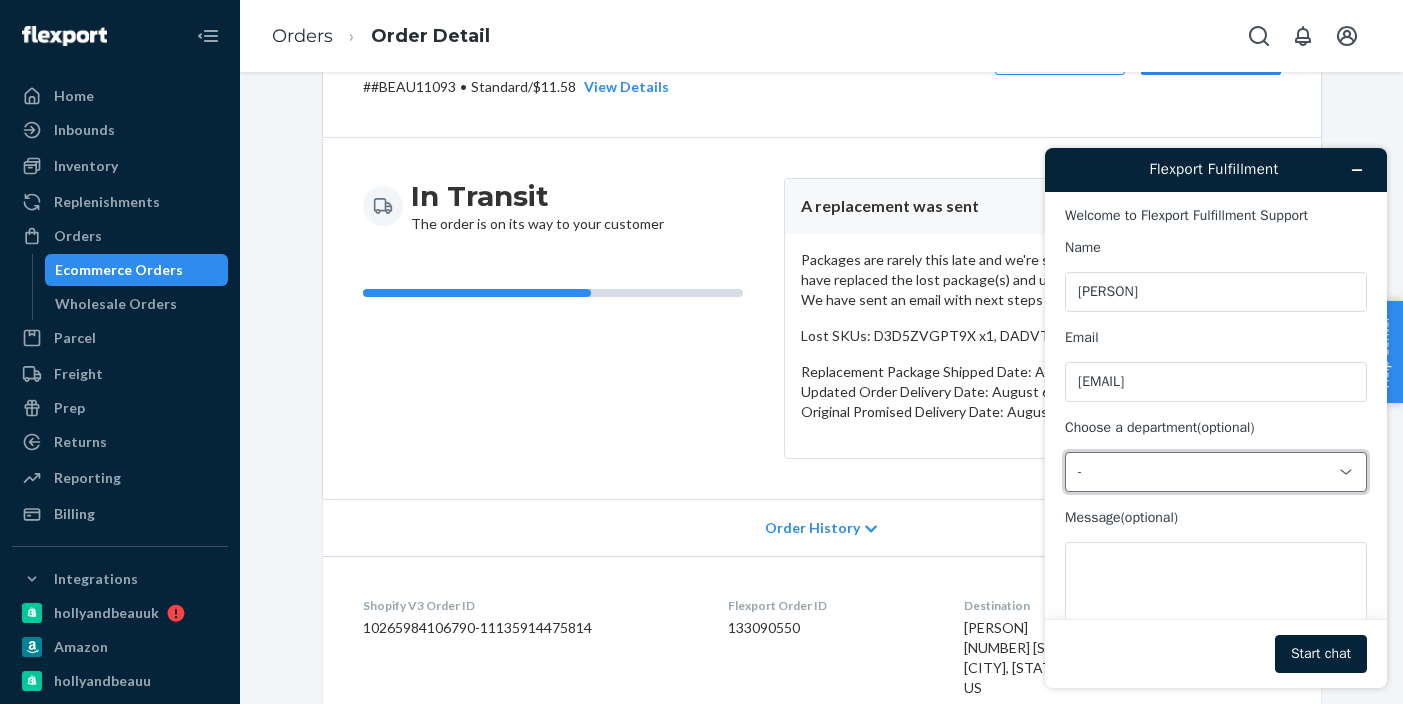 click on "-" at bounding box center [1204, 472] 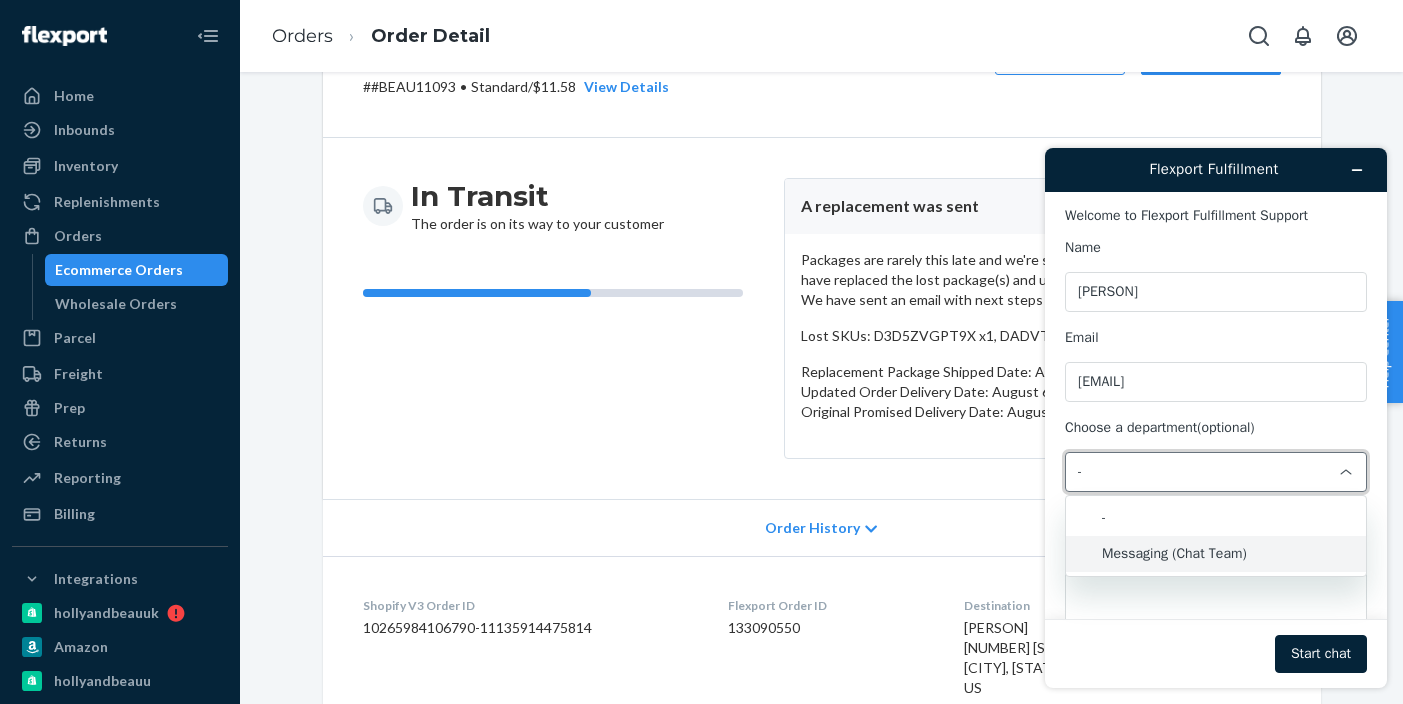click on "Messaging (Chat Team)" at bounding box center (1216, 554) 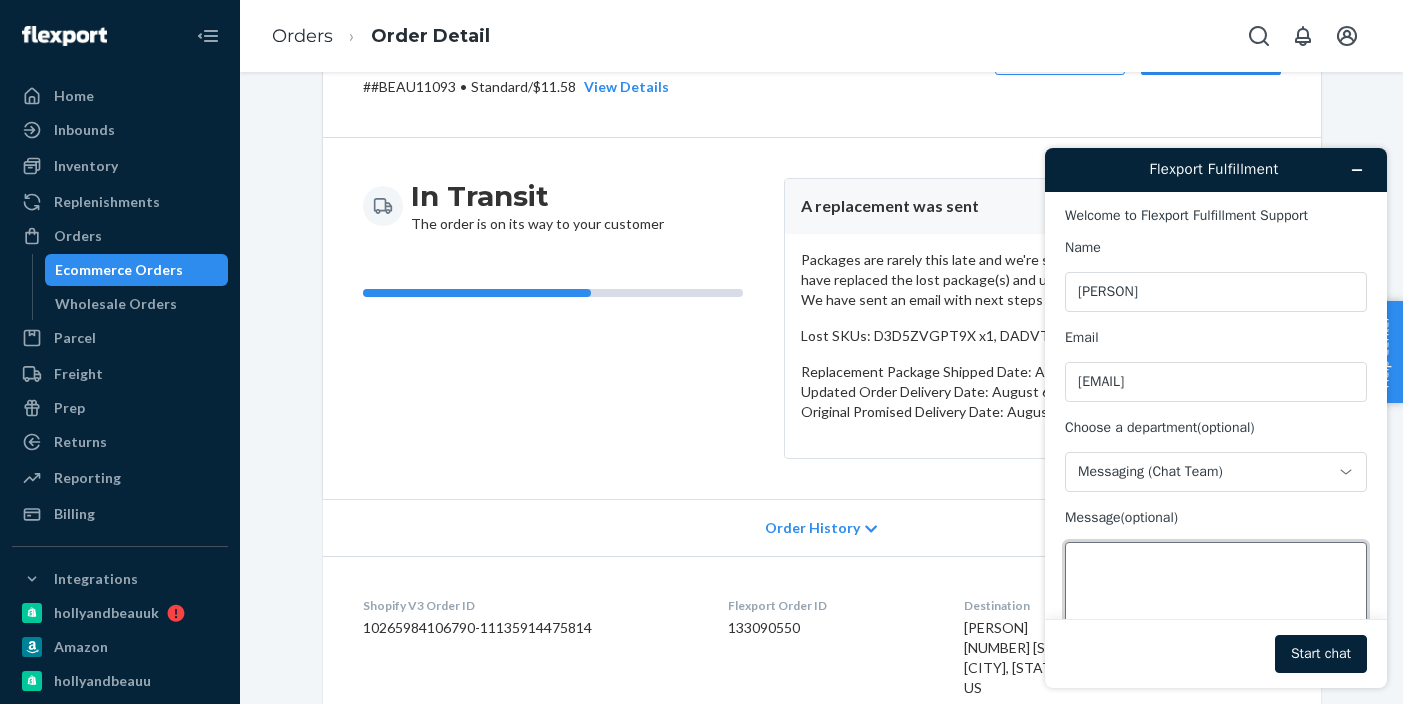 click on "Message  (optional)" at bounding box center [1216, 598] 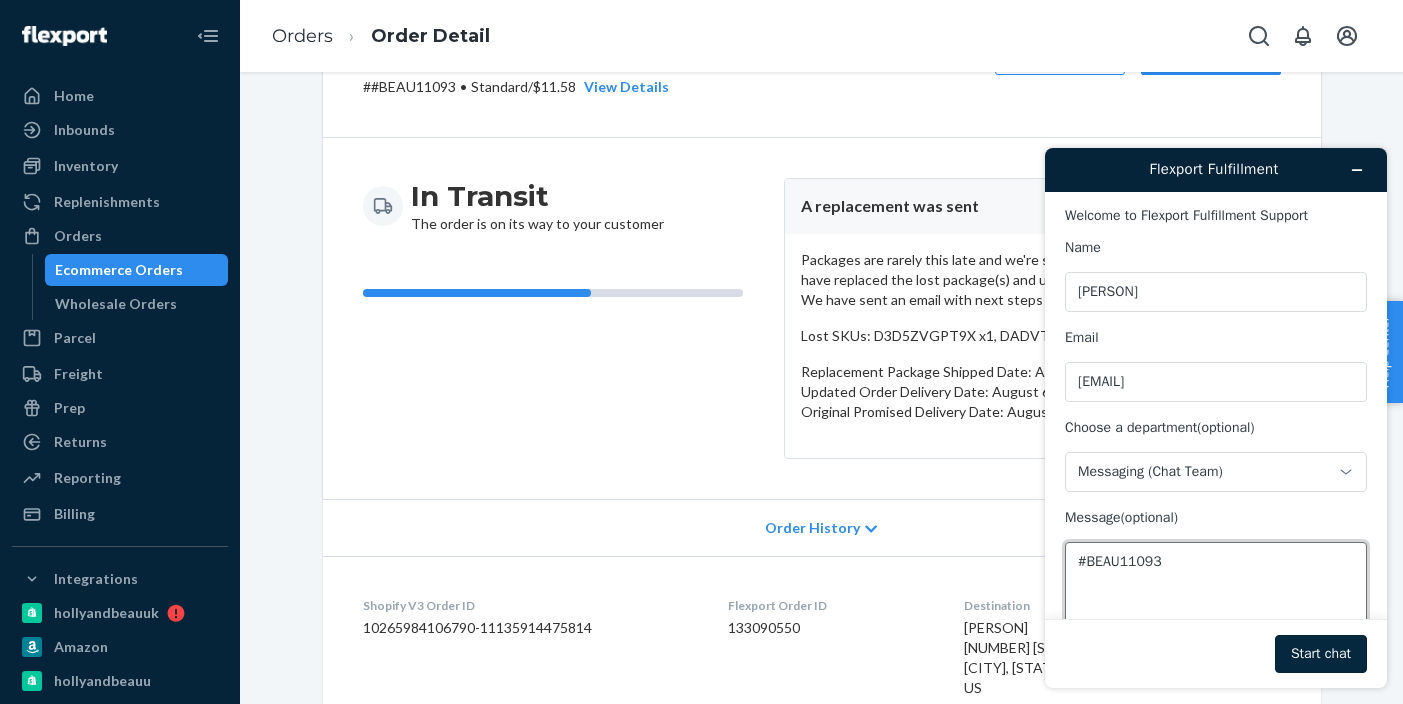 type on "#BEAU11093" 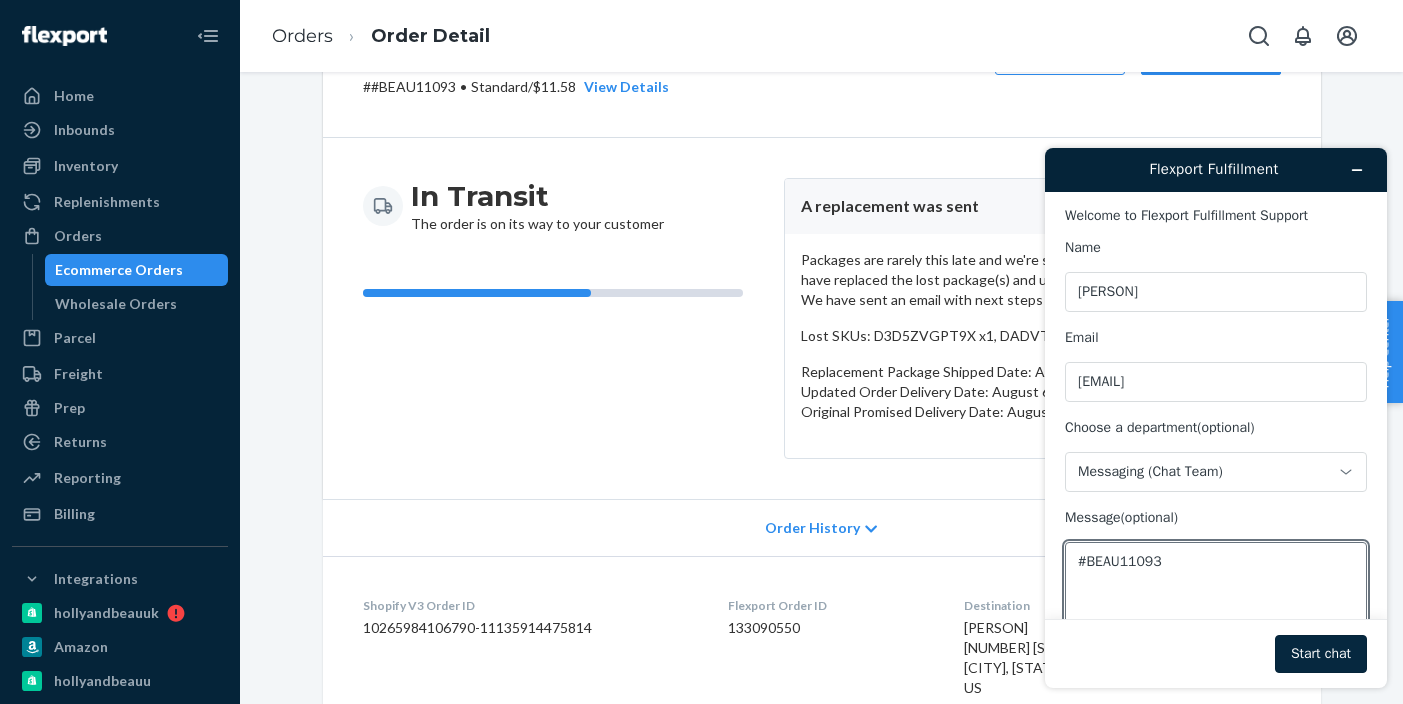 click on "Start chat" at bounding box center (1321, 654) 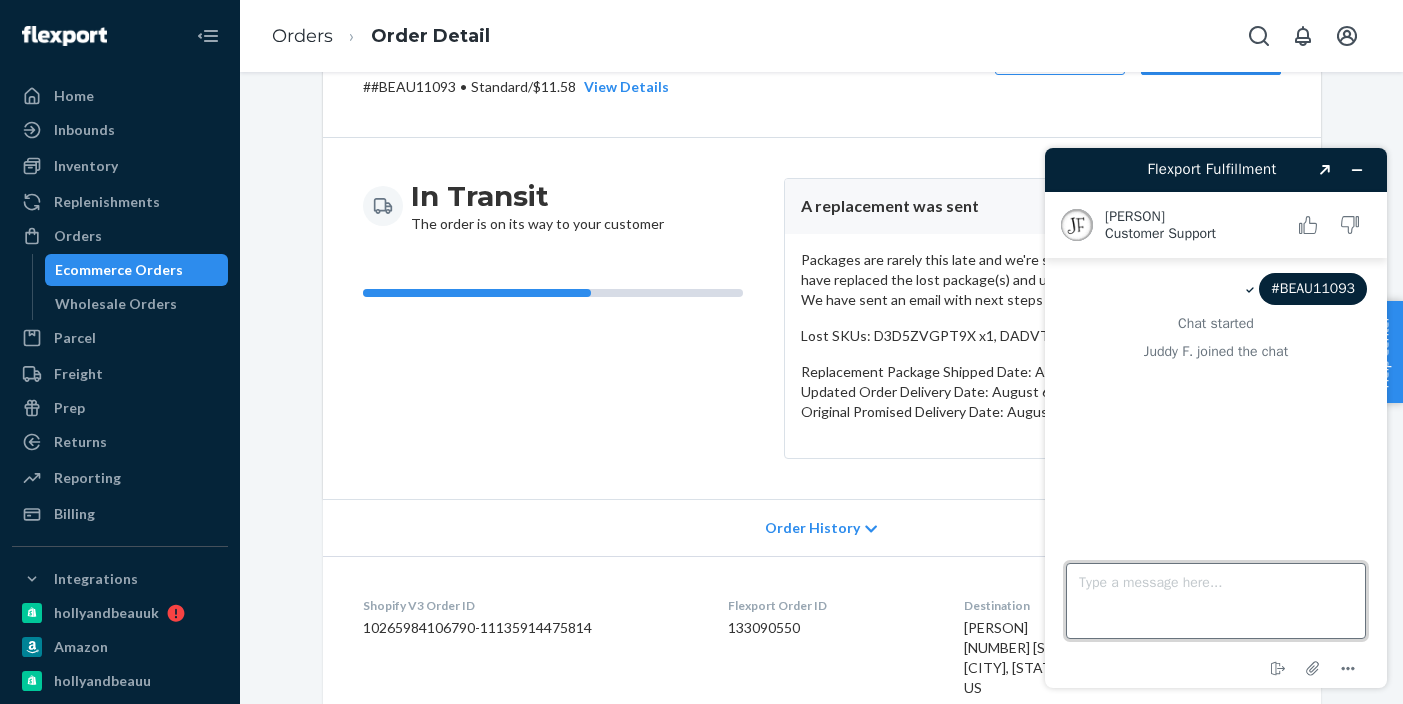 click on "Type a message here..." at bounding box center (1216, 601) 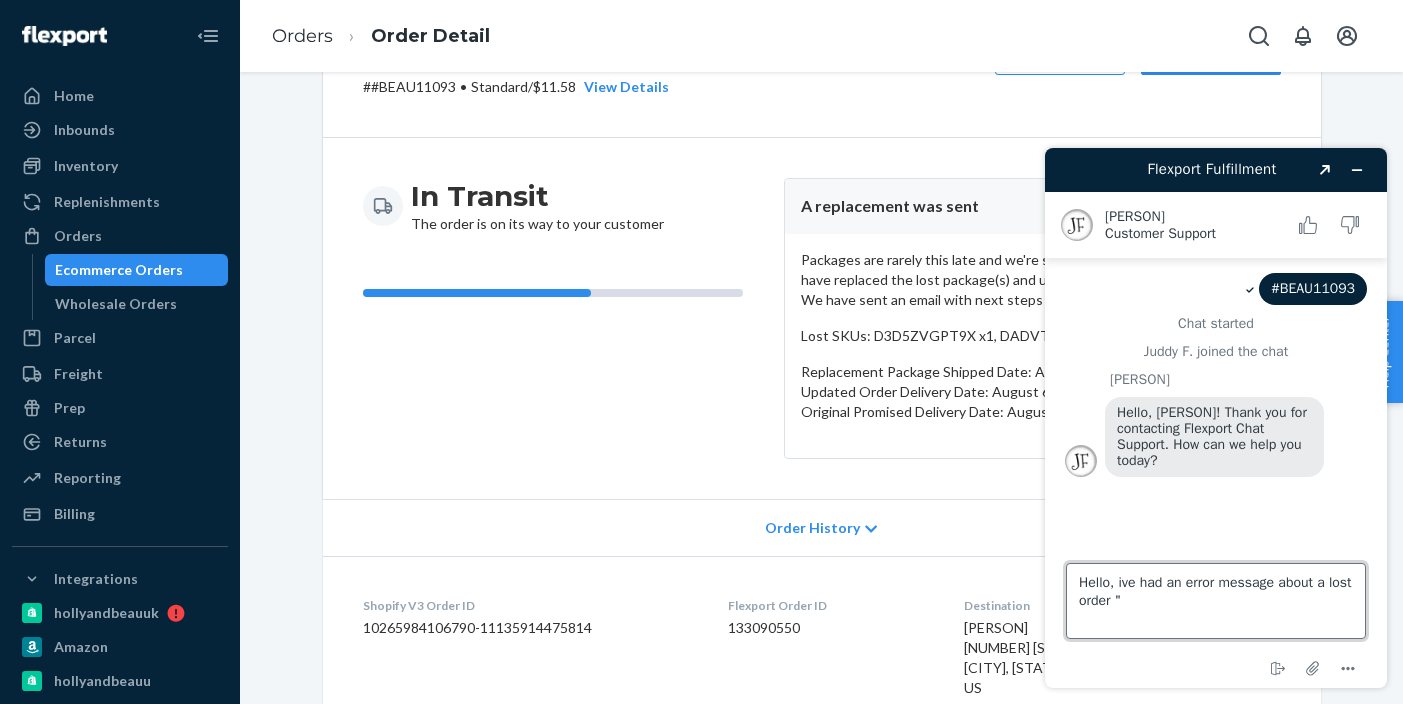 paste on "Lost Package Alert: SHOPIFY order #BEAU11093DELIVERRSPLIT11135914475814 has lost packages - Automatically Reprocessed" 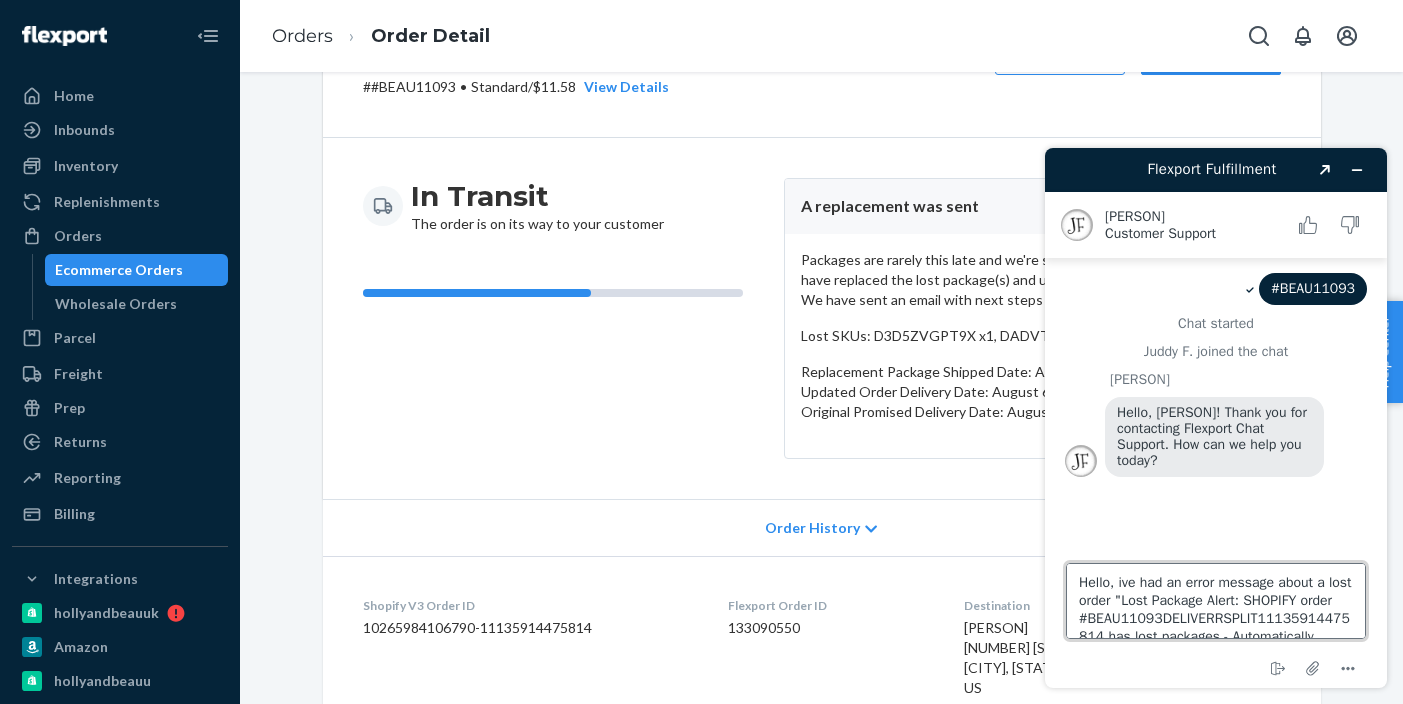 scroll, scrollTop: 43, scrollLeft: 0, axis: vertical 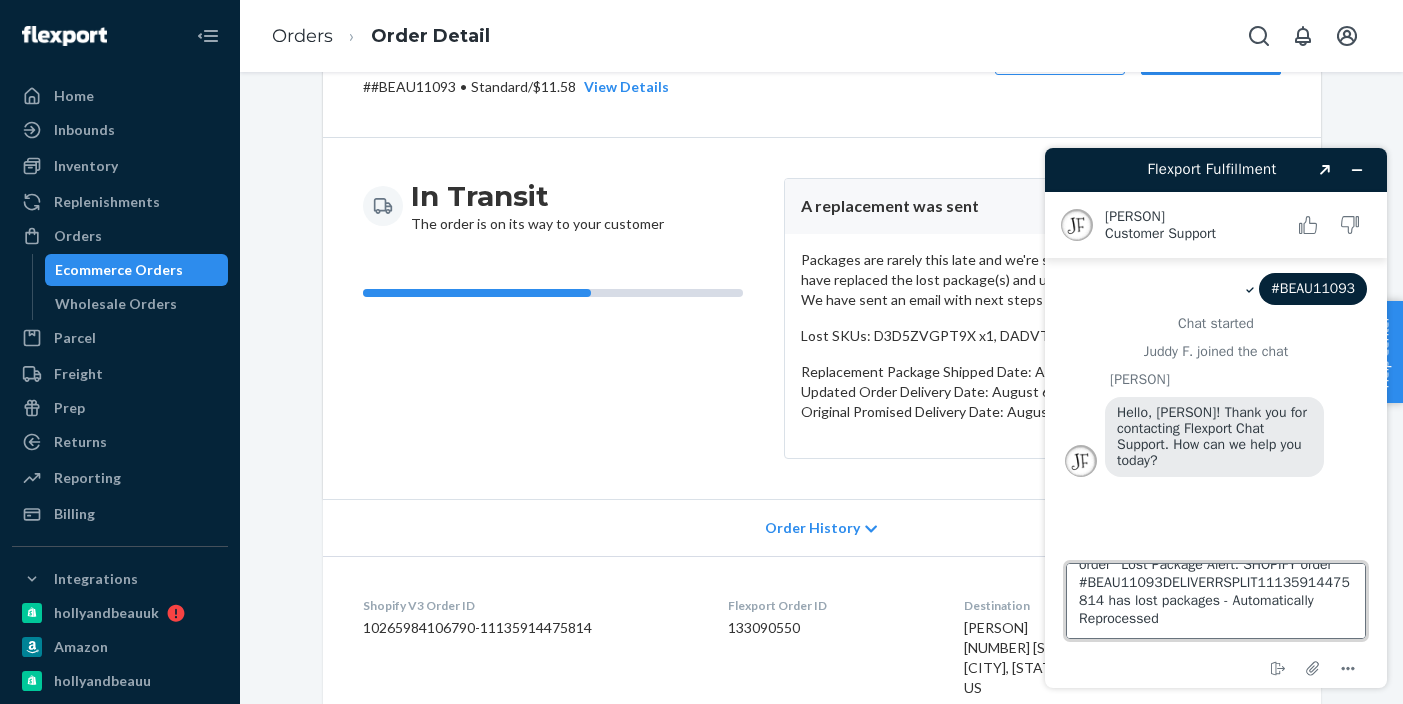 type on "Hello, ive had an error message about a lost order "Lost Package Alert: SHOPIFY order #BEAU11093DELIVERRSPLIT11135914475814 has lost packages - Automatically Reprocessed"" 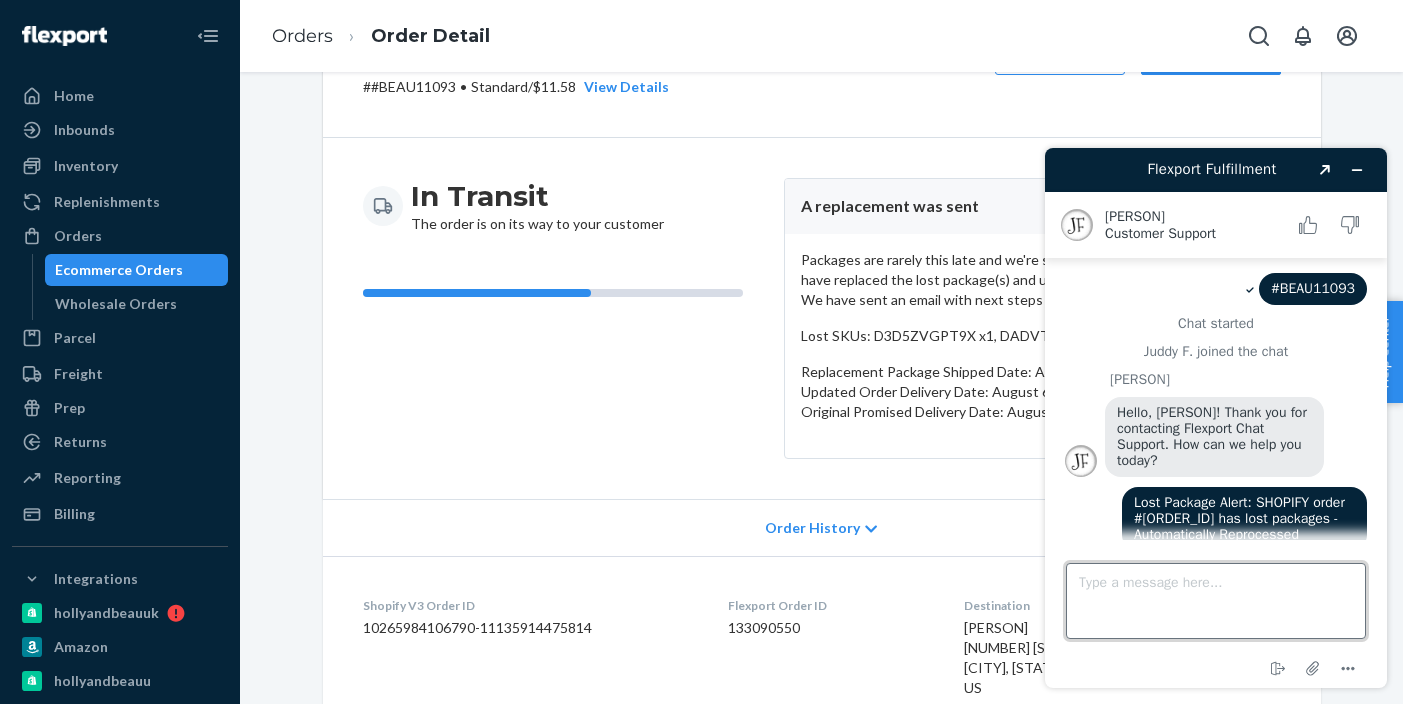 scroll, scrollTop: 0, scrollLeft: 0, axis: both 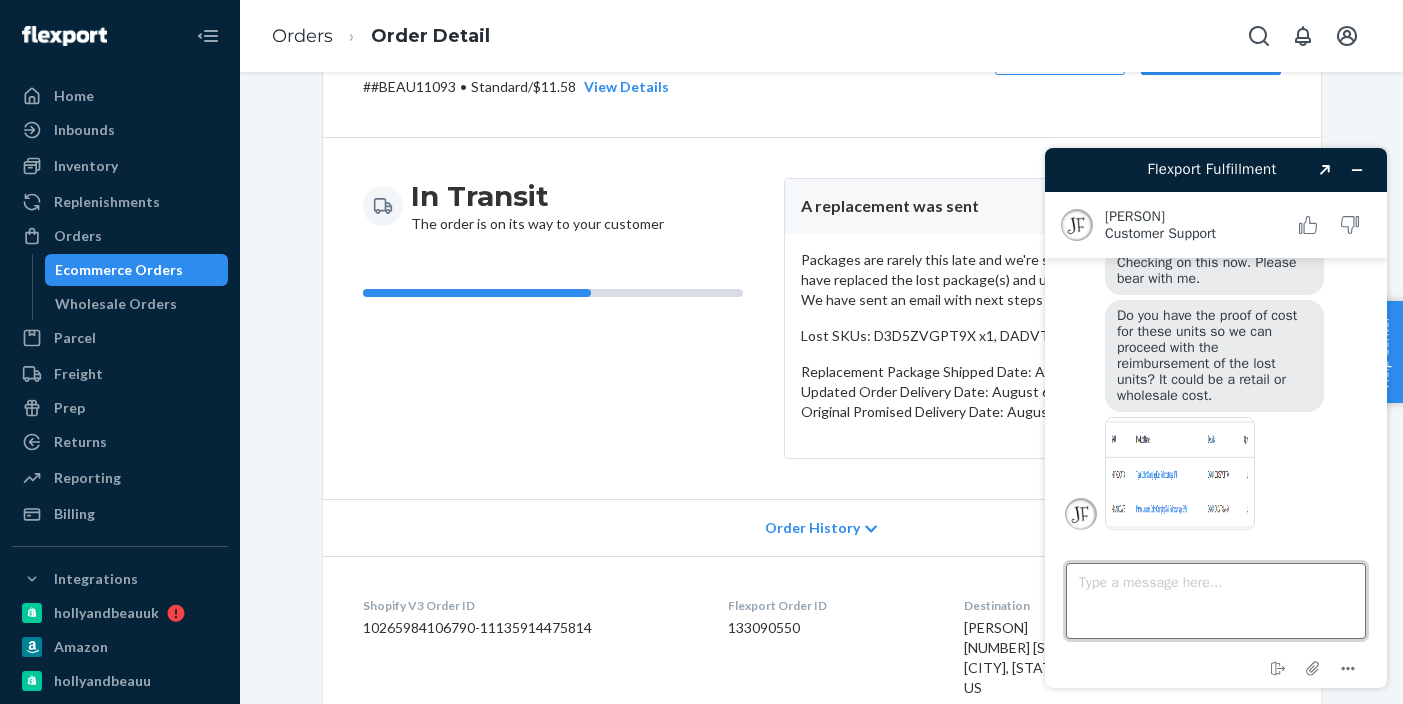 click on "Type a message here..." at bounding box center (1216, 601) 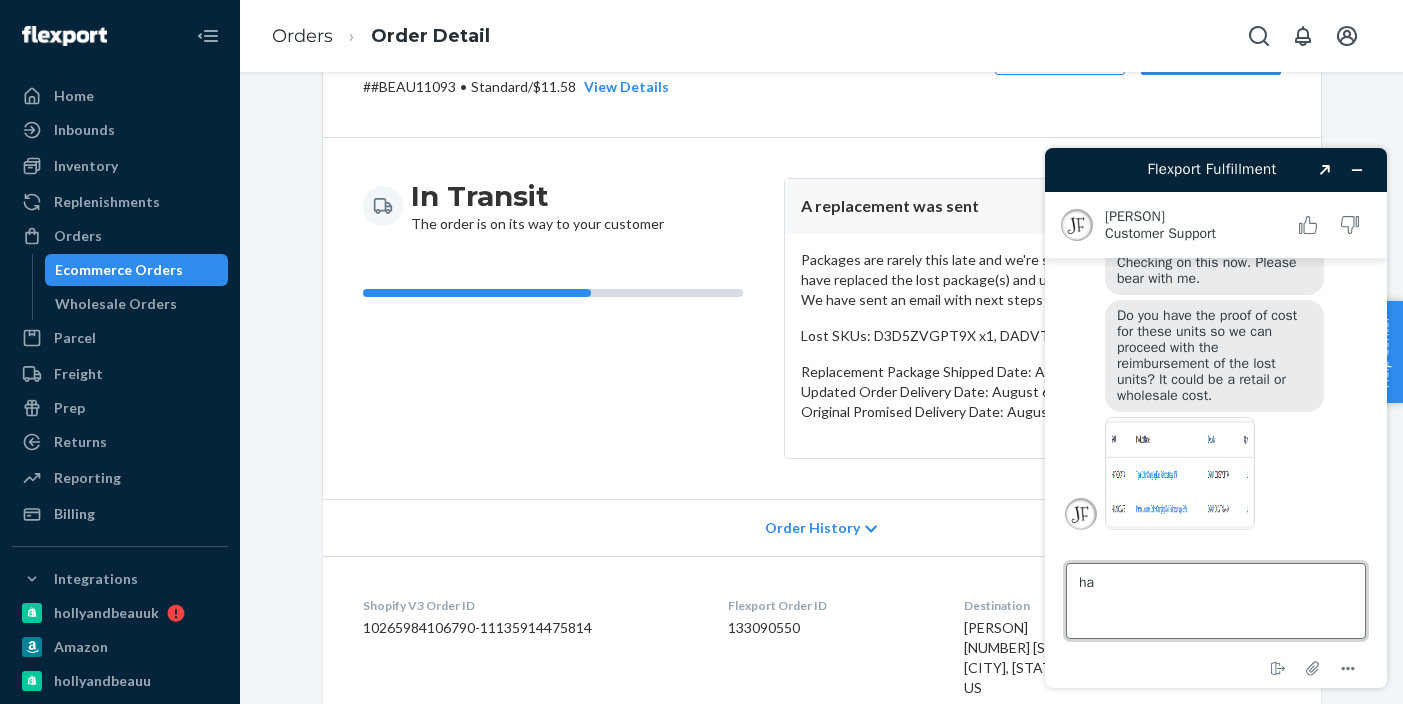 type on "h" 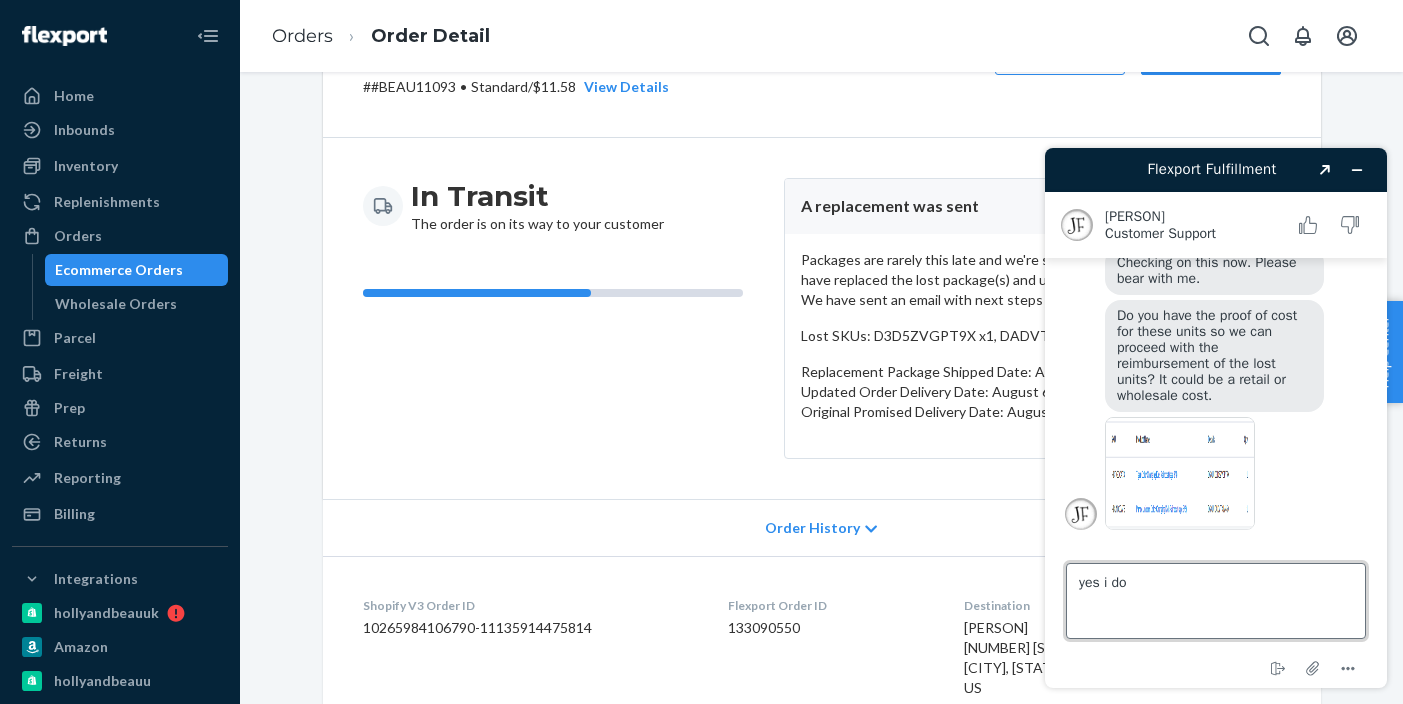 type on "yes i do" 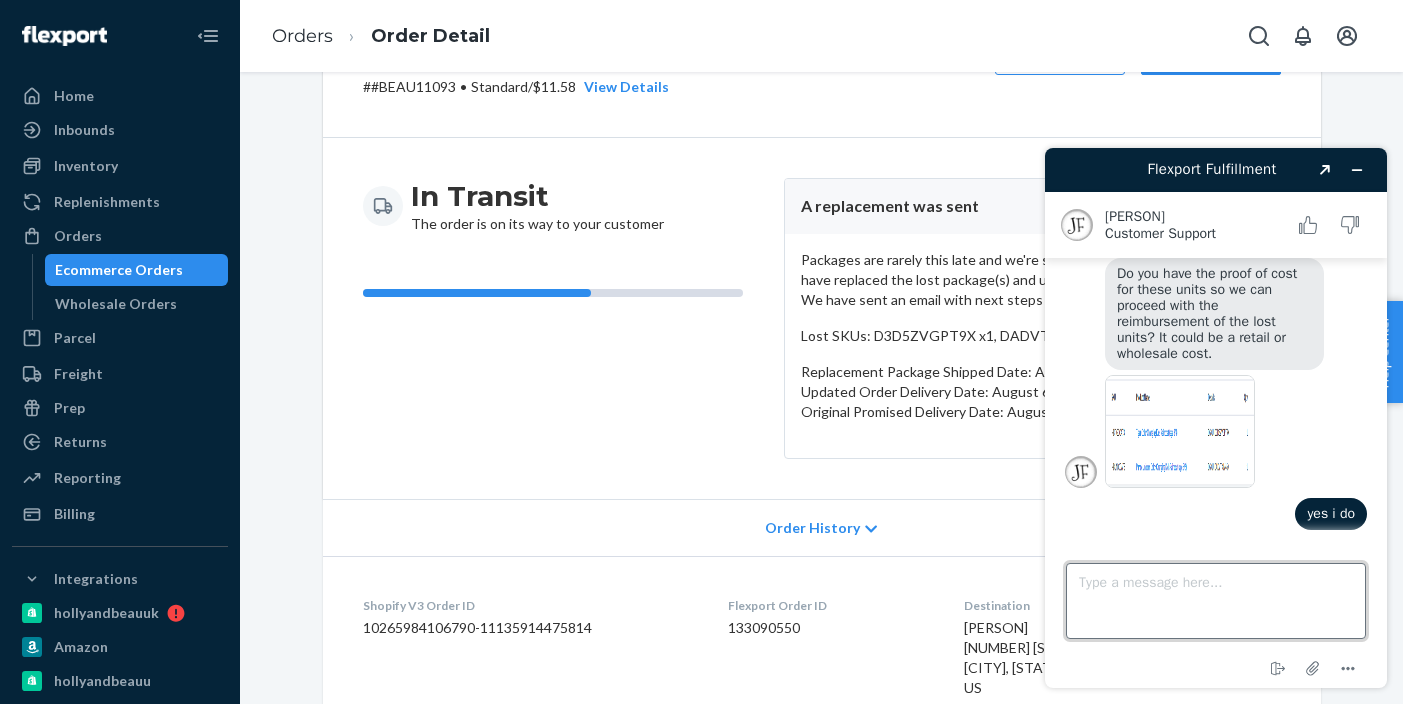 scroll, scrollTop: 429, scrollLeft: 0, axis: vertical 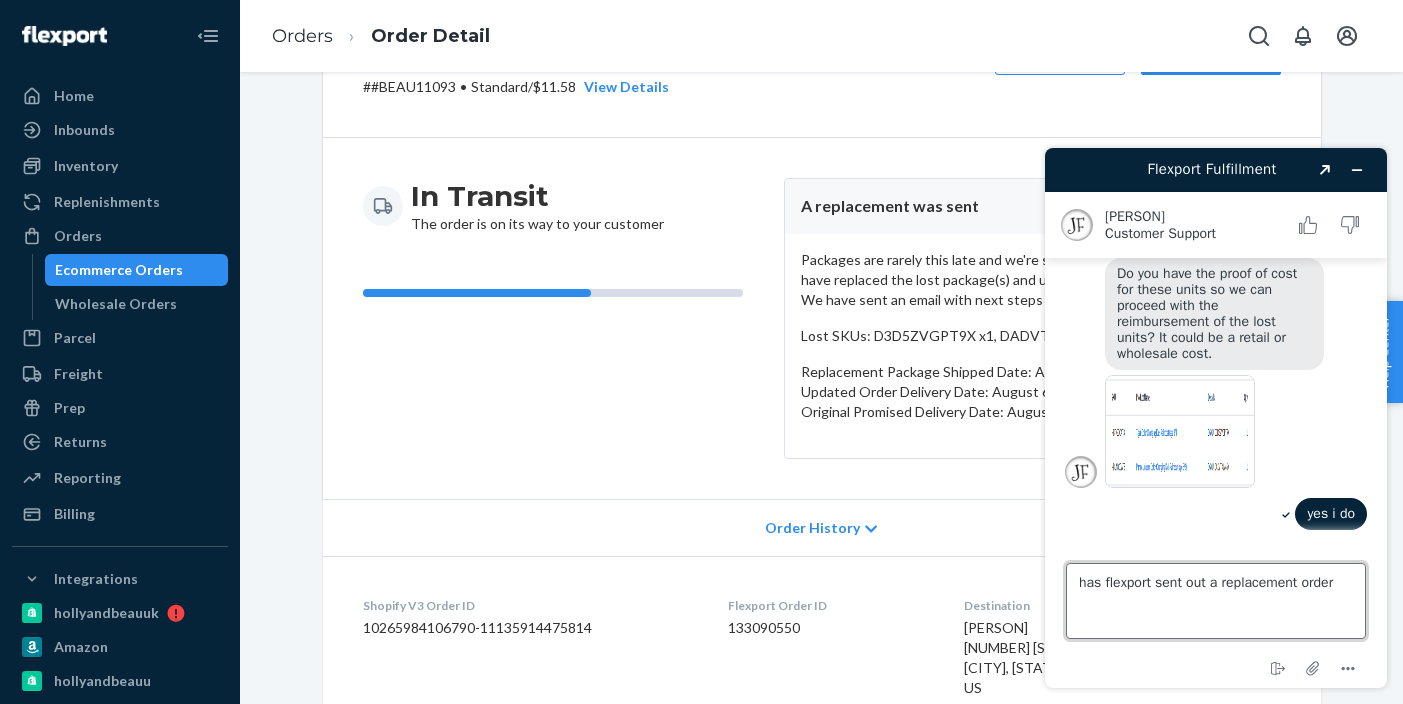 type on "has flexport sent out a replacement order?" 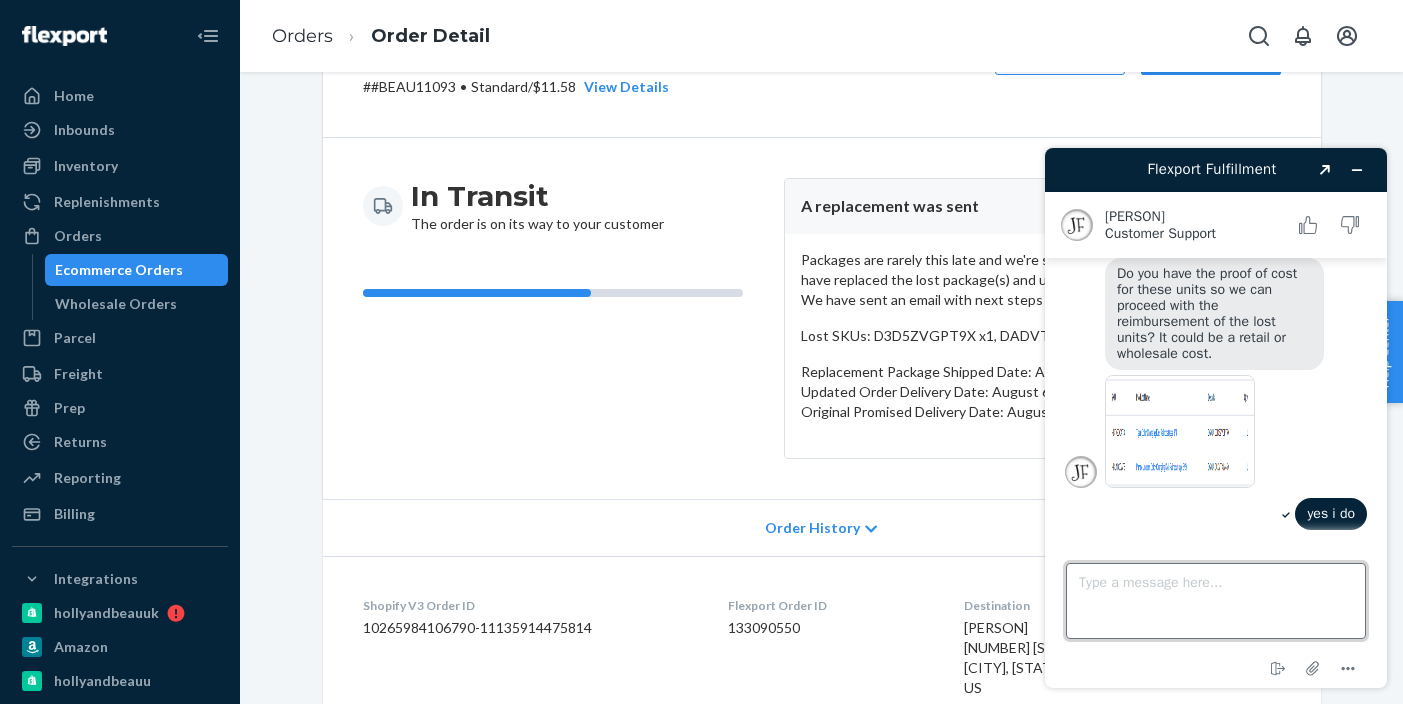 scroll, scrollTop: 482, scrollLeft: 0, axis: vertical 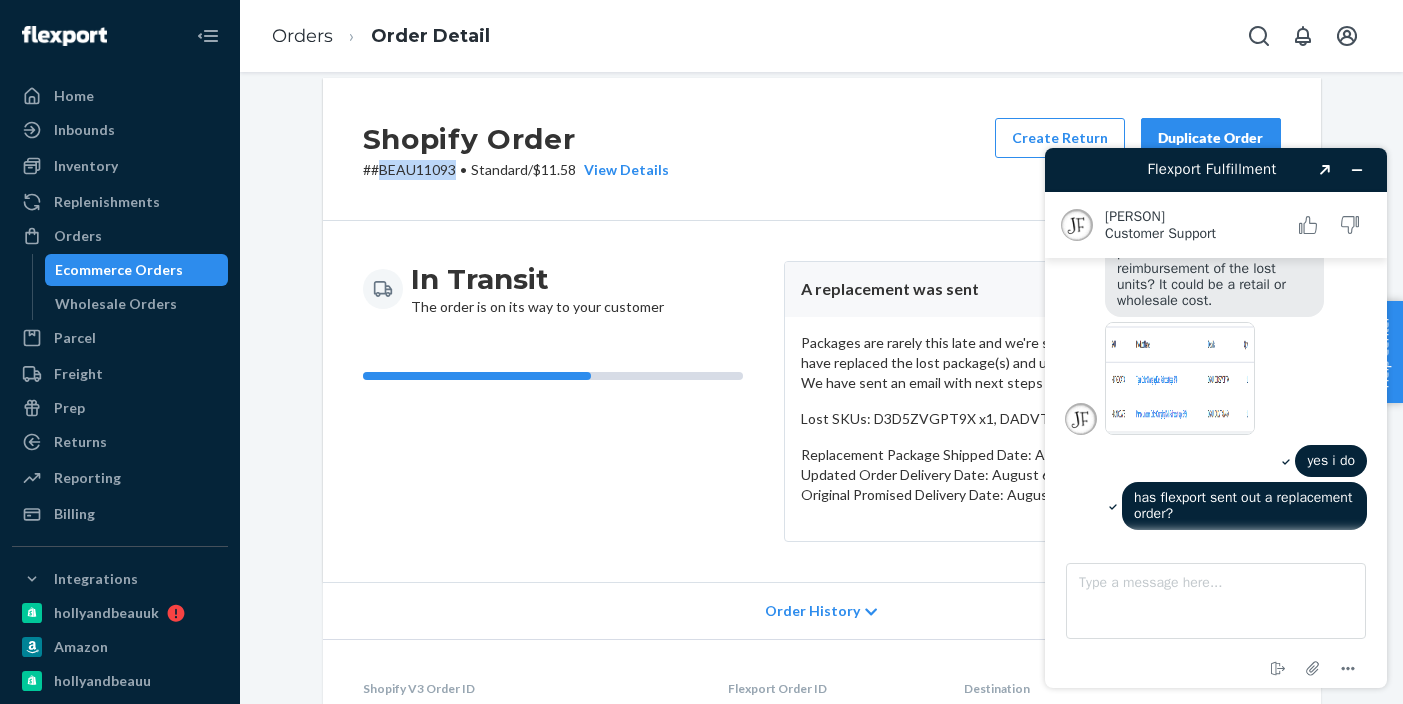 drag, startPoint x: 455, startPoint y: 169, endPoint x: 381, endPoint y: 164, distance: 74.168724 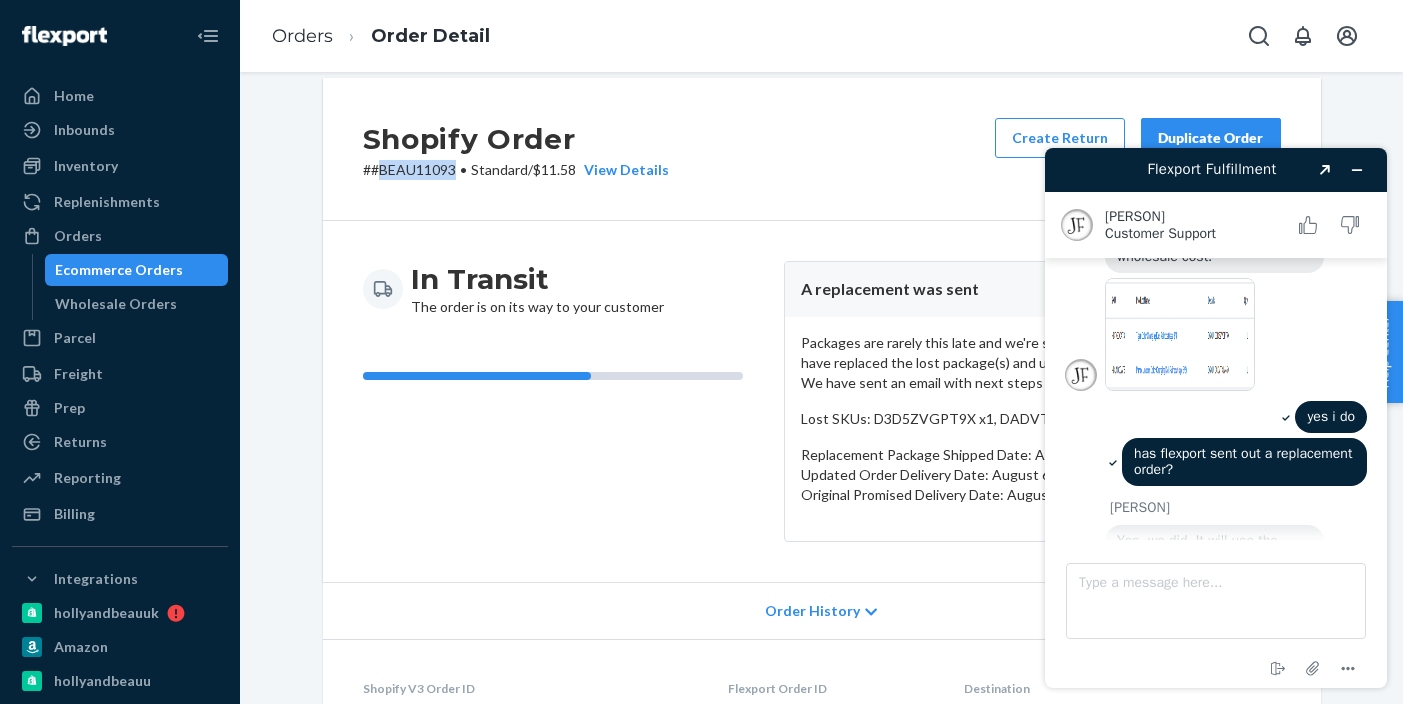 scroll, scrollTop: 702, scrollLeft: 0, axis: vertical 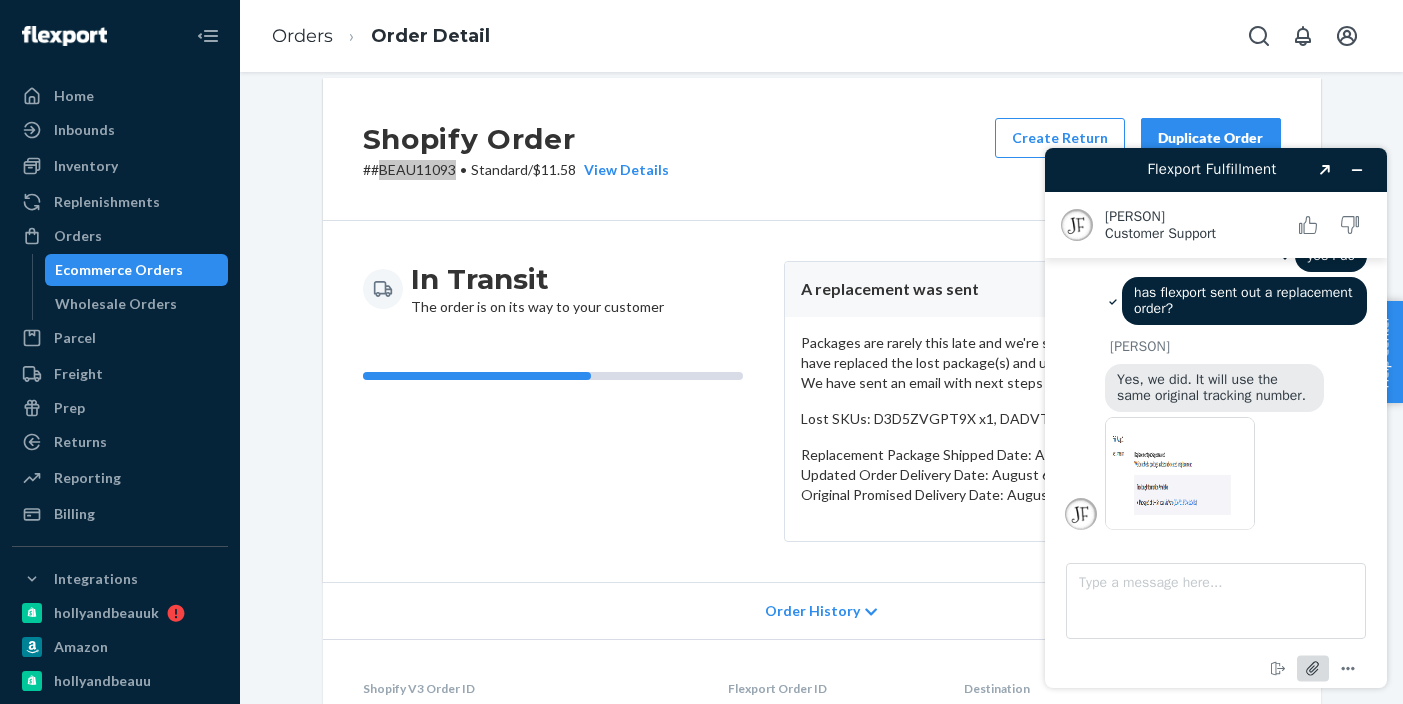 click 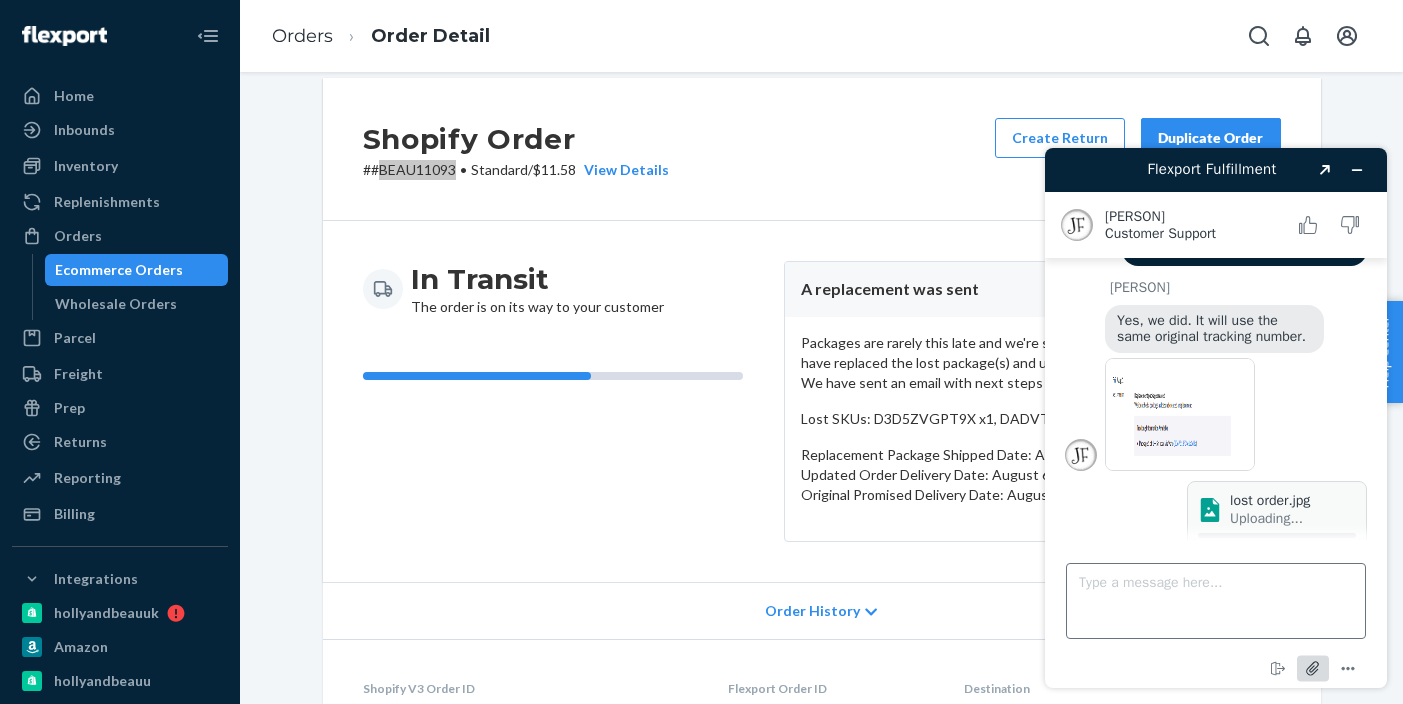 scroll, scrollTop: 778, scrollLeft: 0, axis: vertical 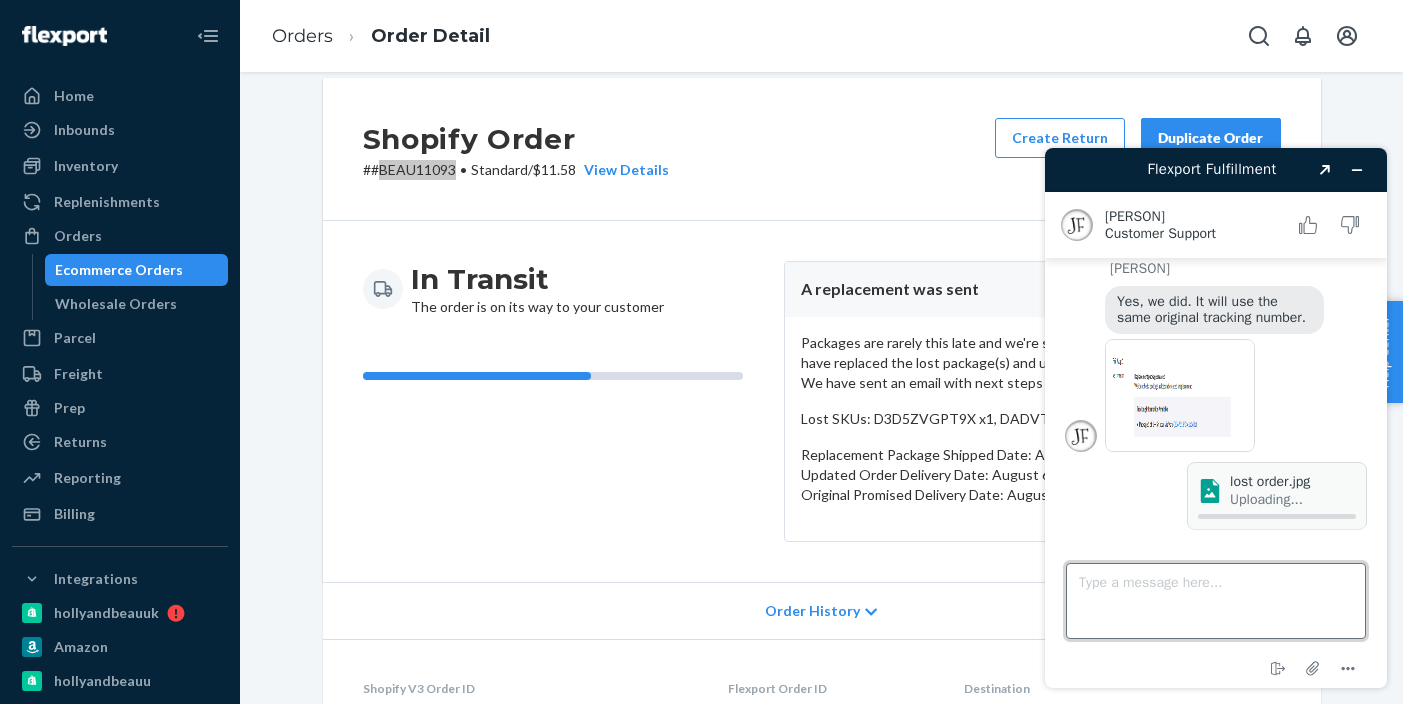 click on "Type a message here..." at bounding box center [1216, 601] 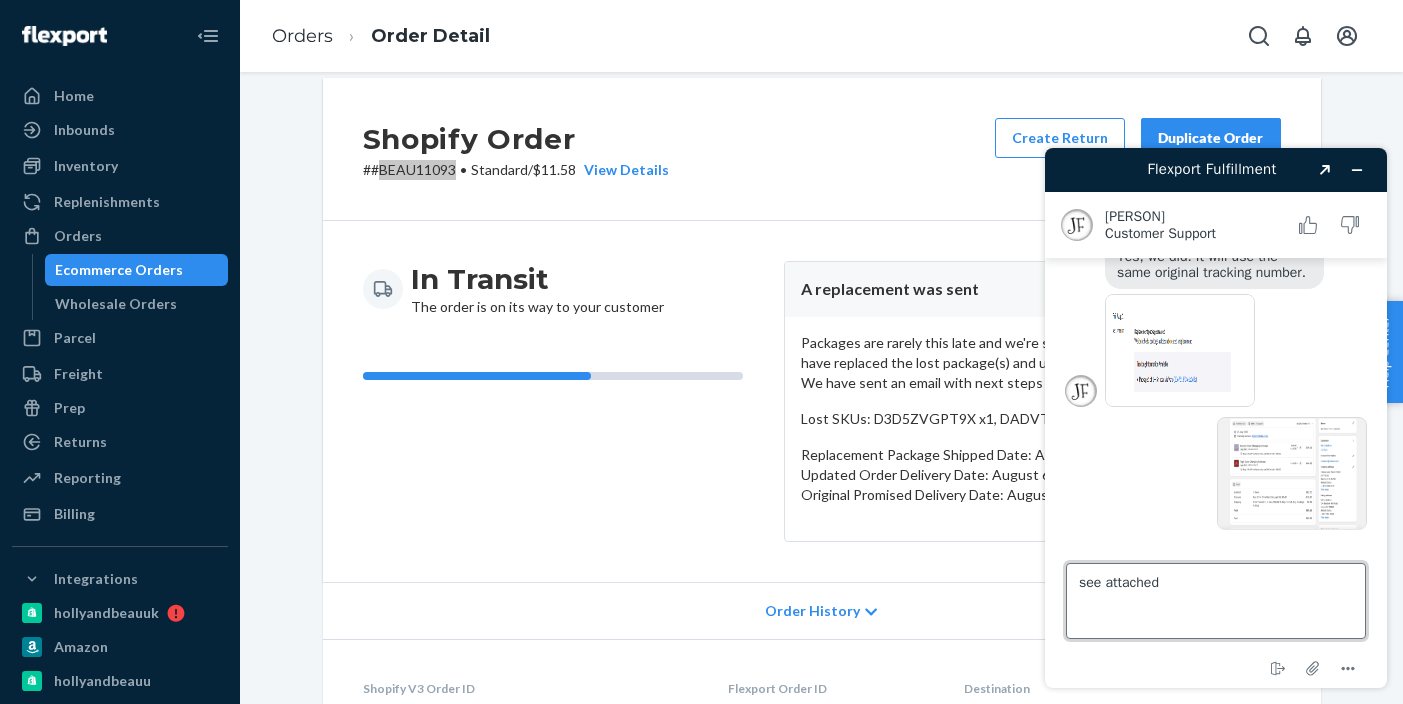 scroll, scrollTop: 825, scrollLeft: 0, axis: vertical 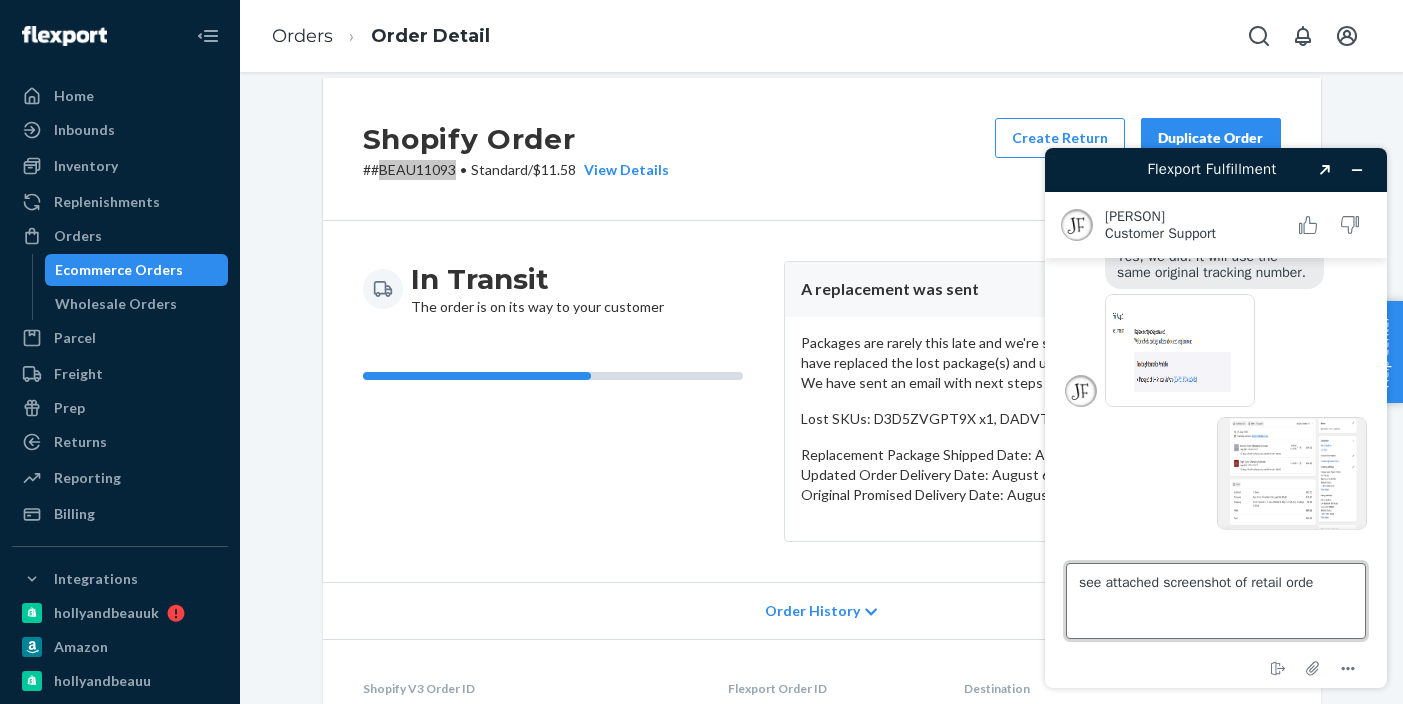 type on "see attached screenshot of retail order" 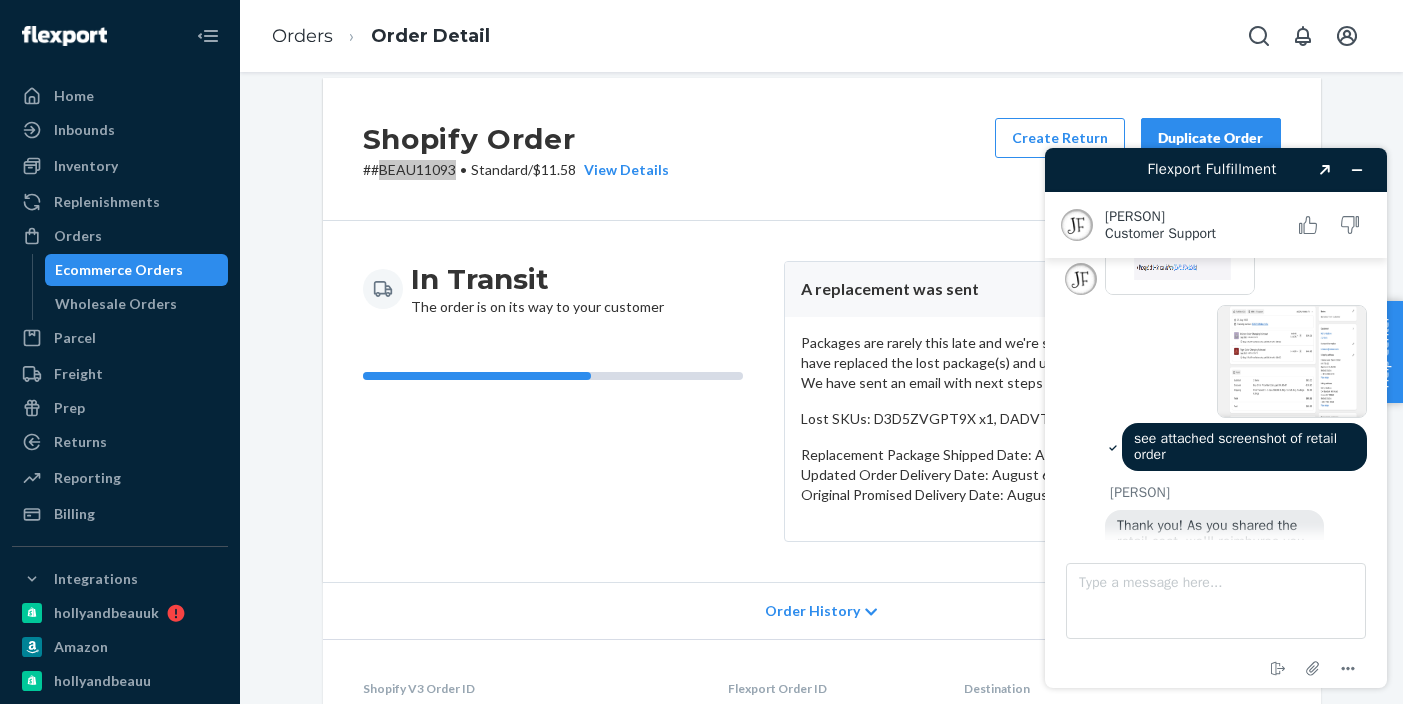 scroll, scrollTop: 1012, scrollLeft: 0, axis: vertical 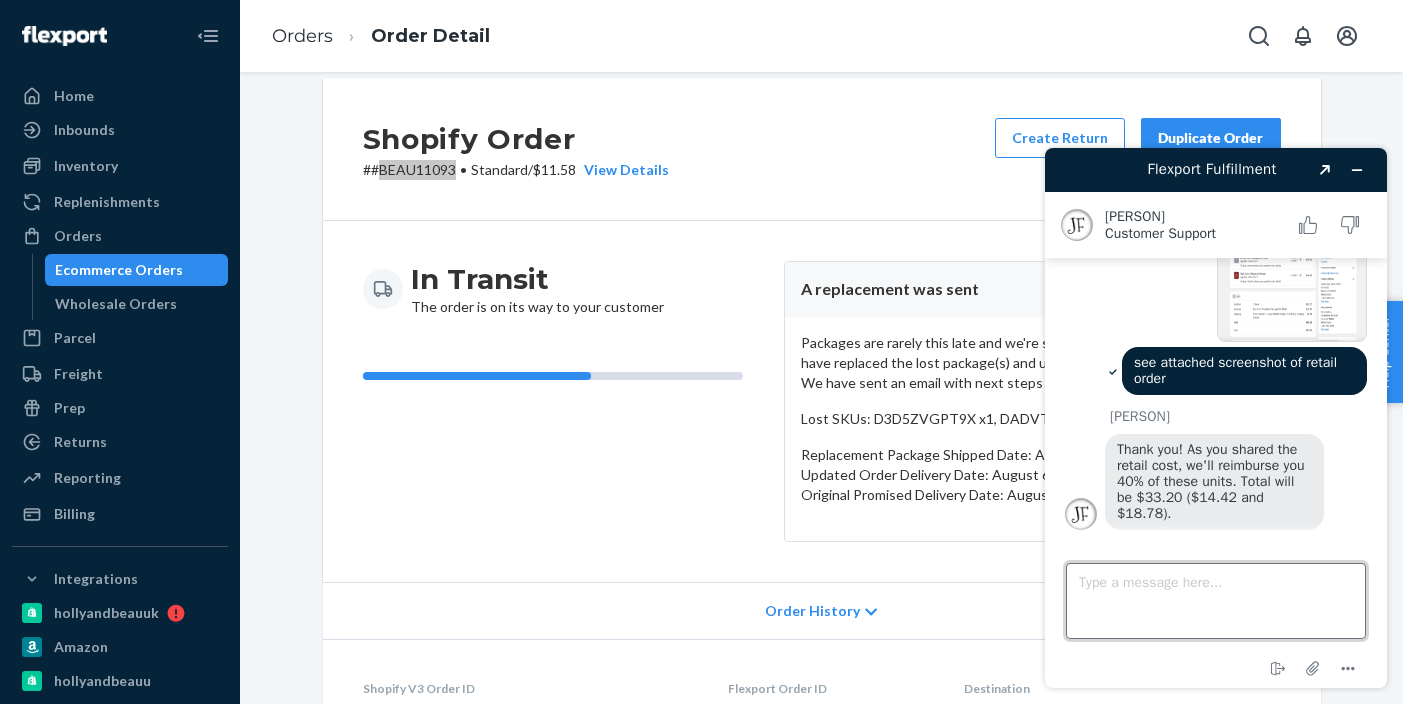 click on "Type a message here..." at bounding box center (1216, 601) 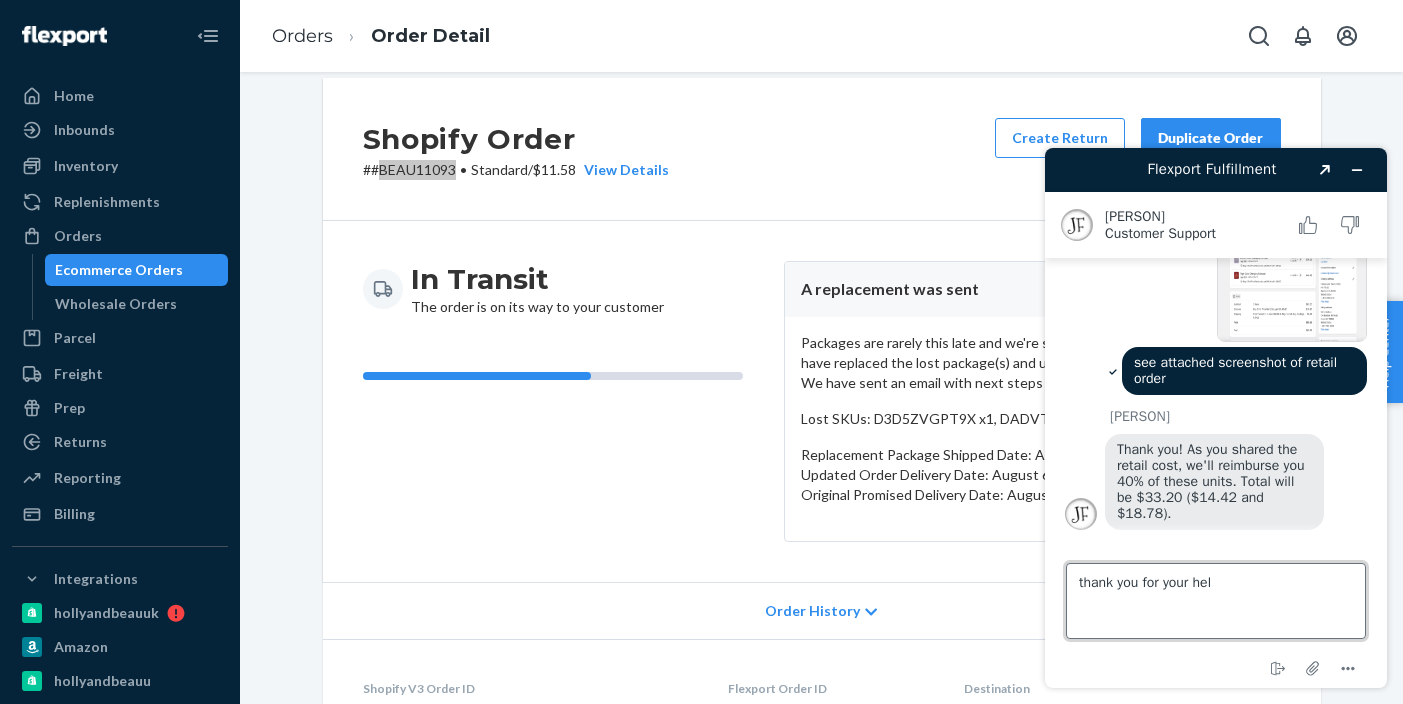 type on "thank you for your help" 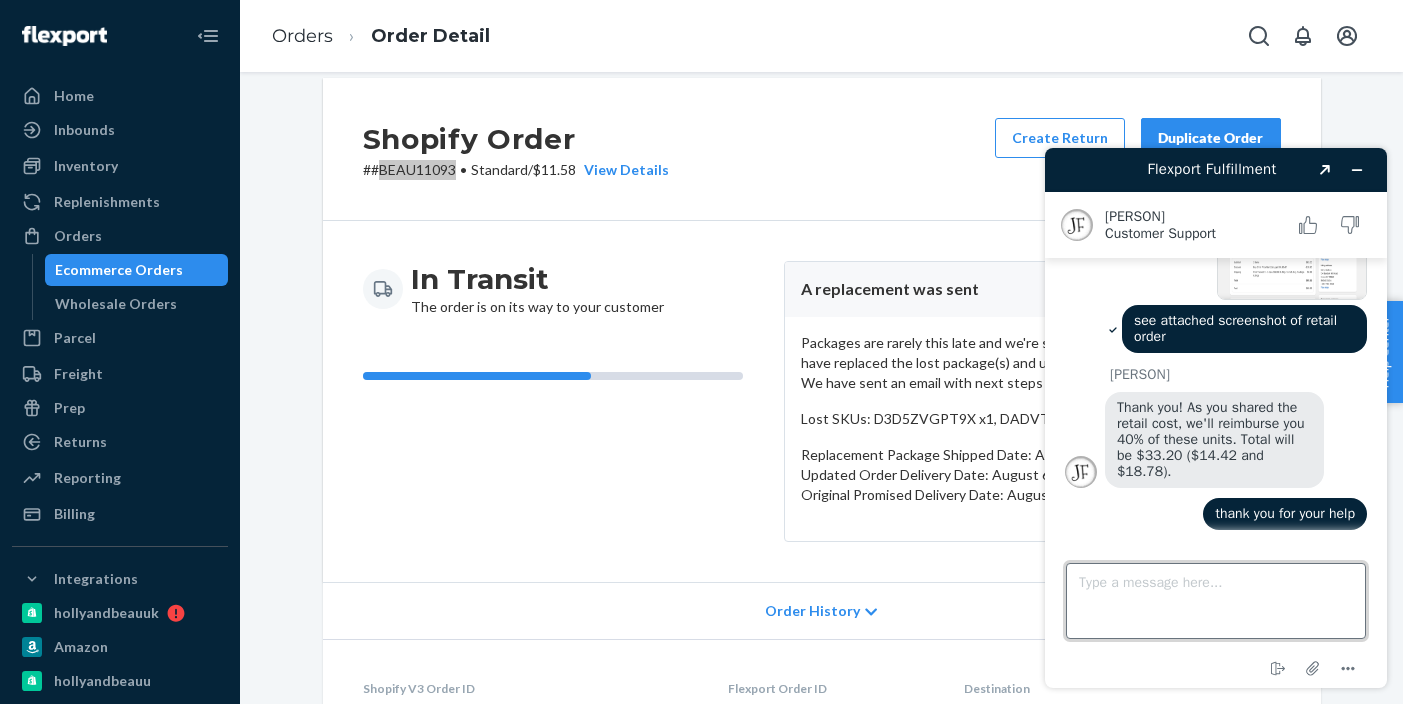 scroll, scrollTop: 1054, scrollLeft: 0, axis: vertical 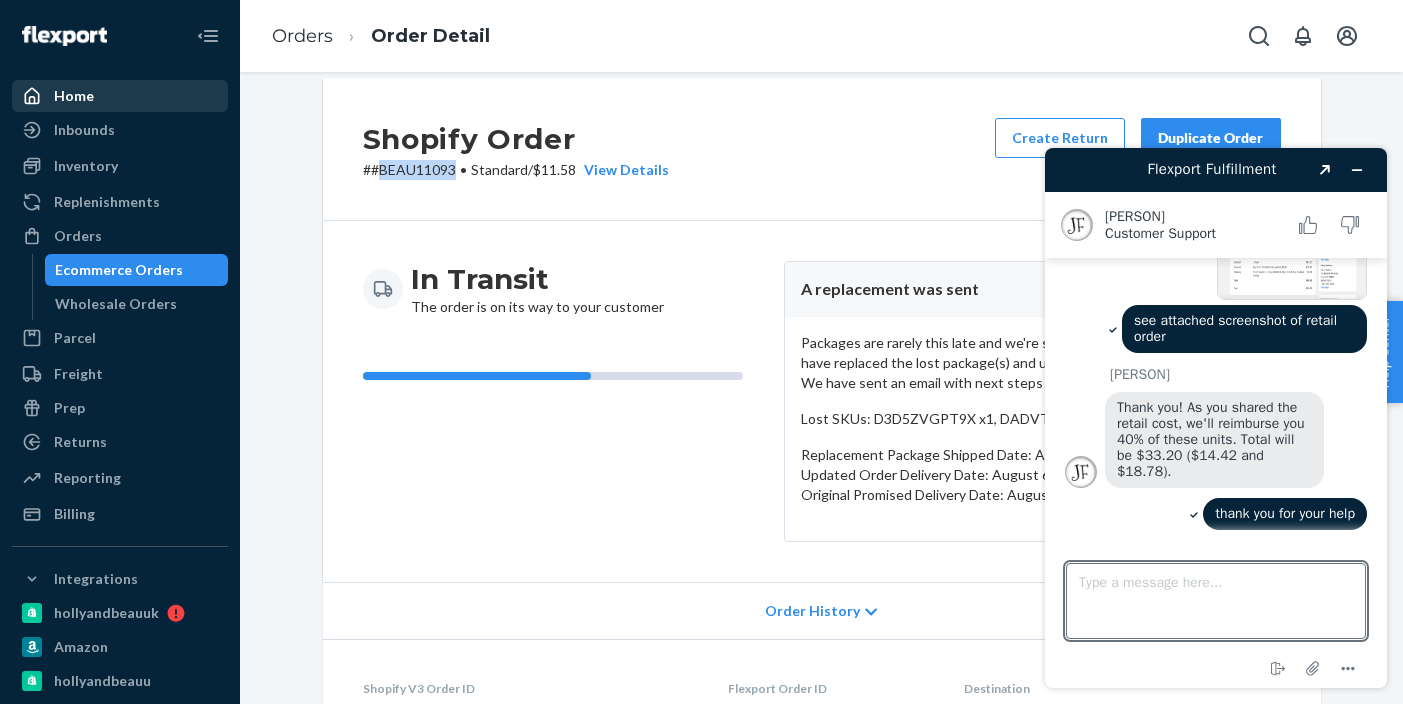 click on "Home" at bounding box center [74, 96] 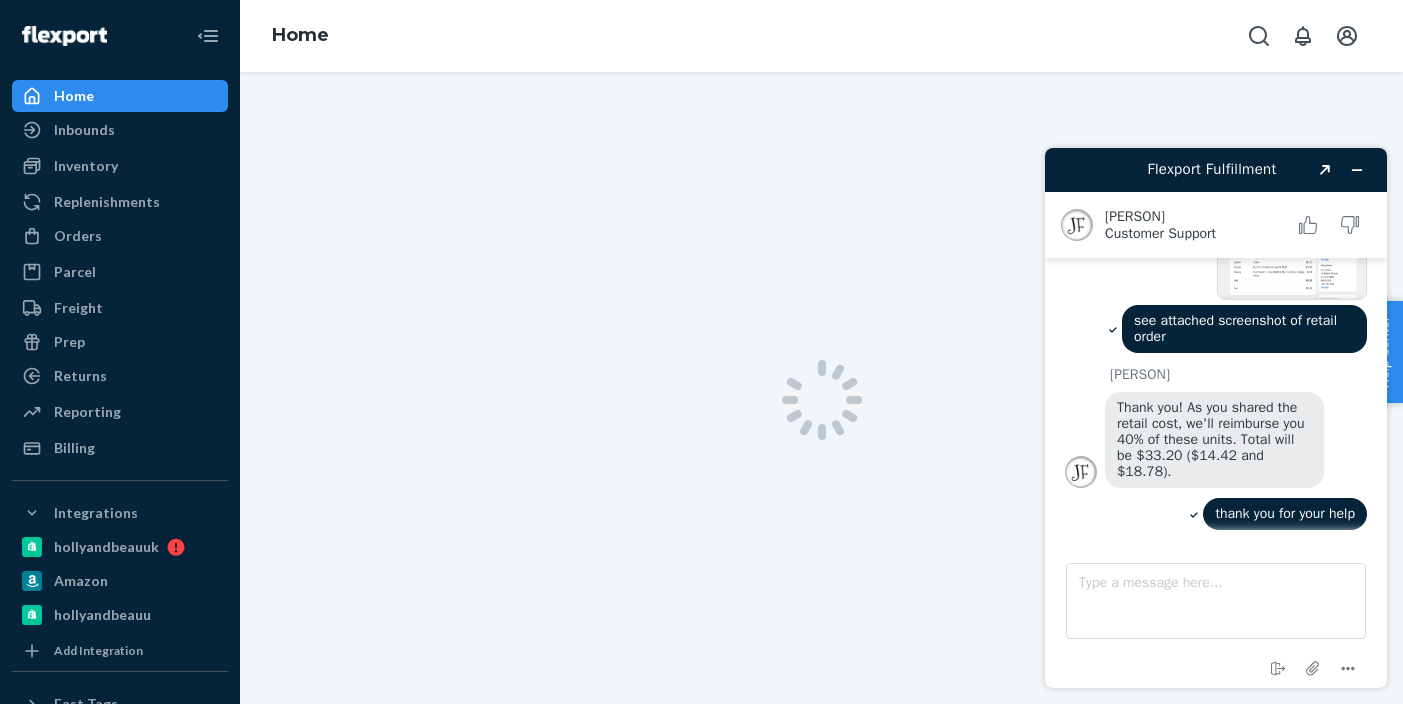 scroll, scrollTop: 0, scrollLeft: 0, axis: both 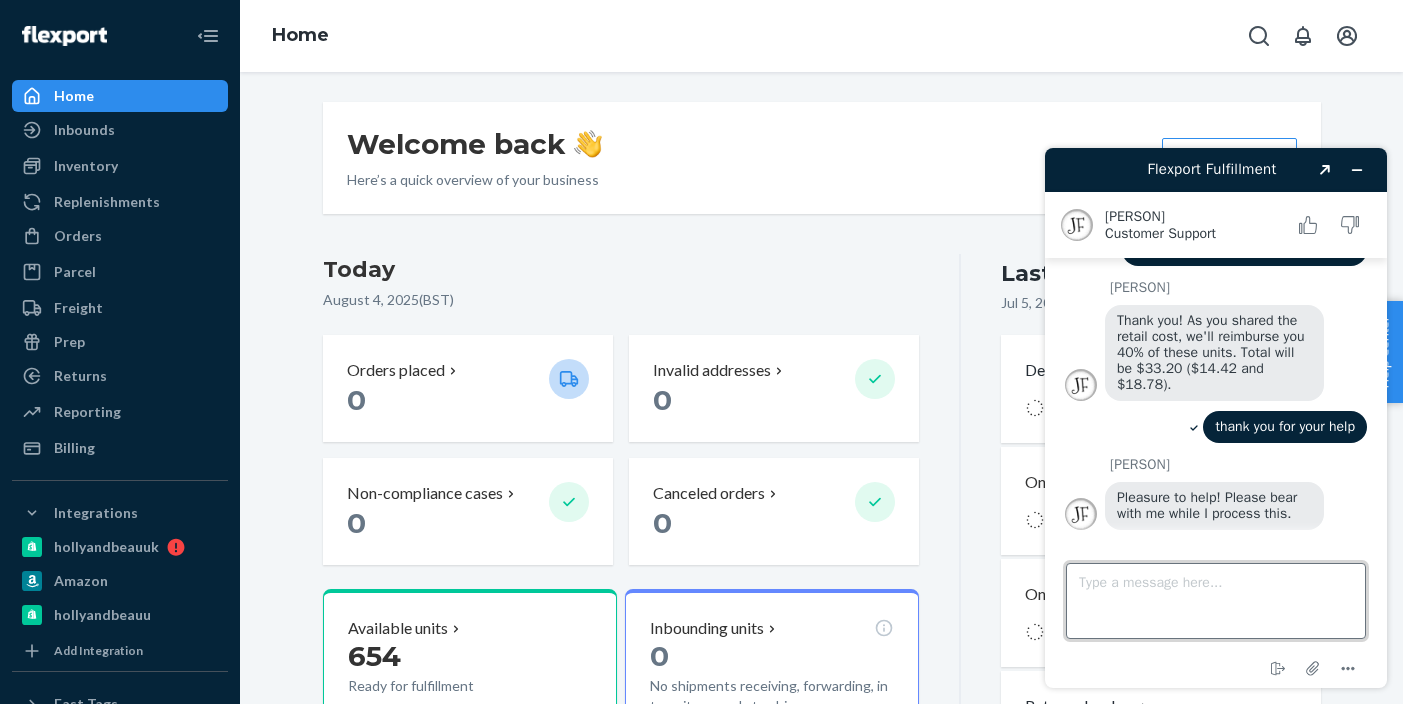 click on "Type a message here..." at bounding box center (1216, 601) 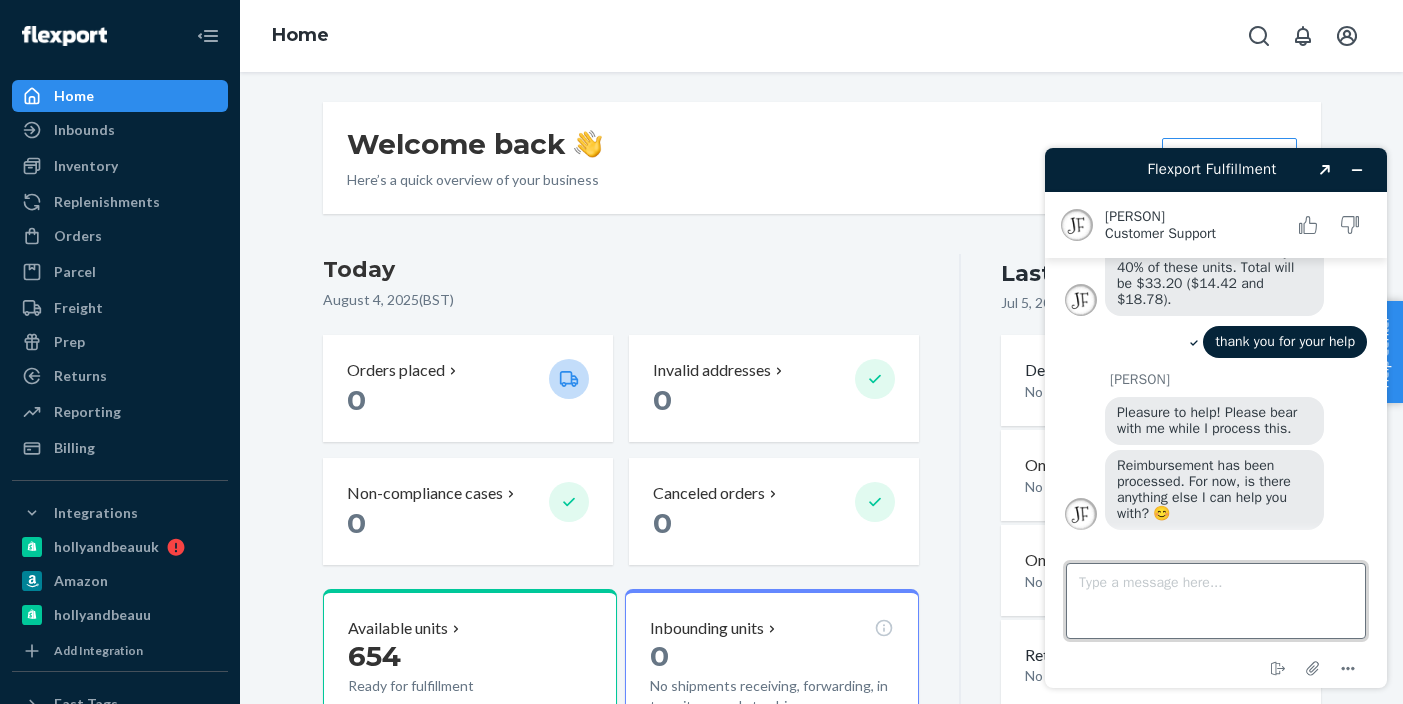 scroll, scrollTop: 1343, scrollLeft: 0, axis: vertical 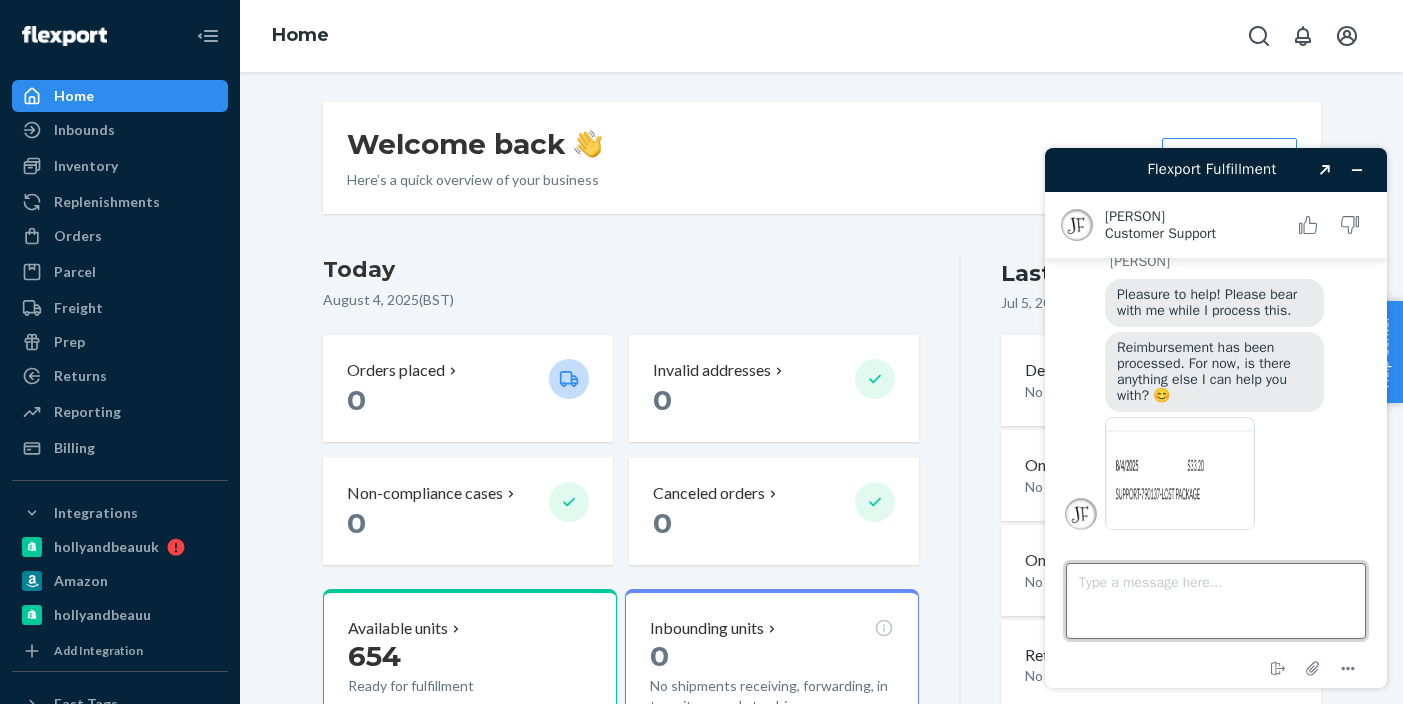 click on "Type a message here..." at bounding box center (1216, 601) 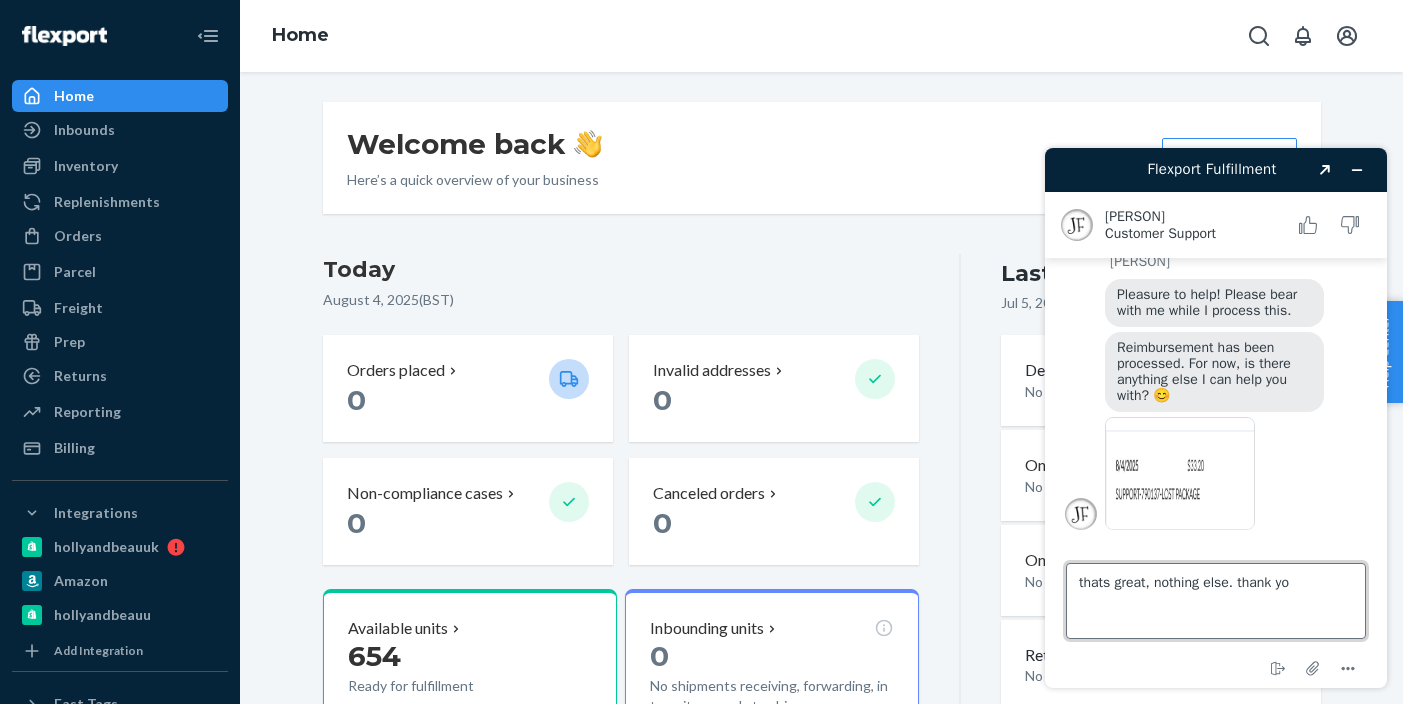 type on "thats great, nothing else. thank you" 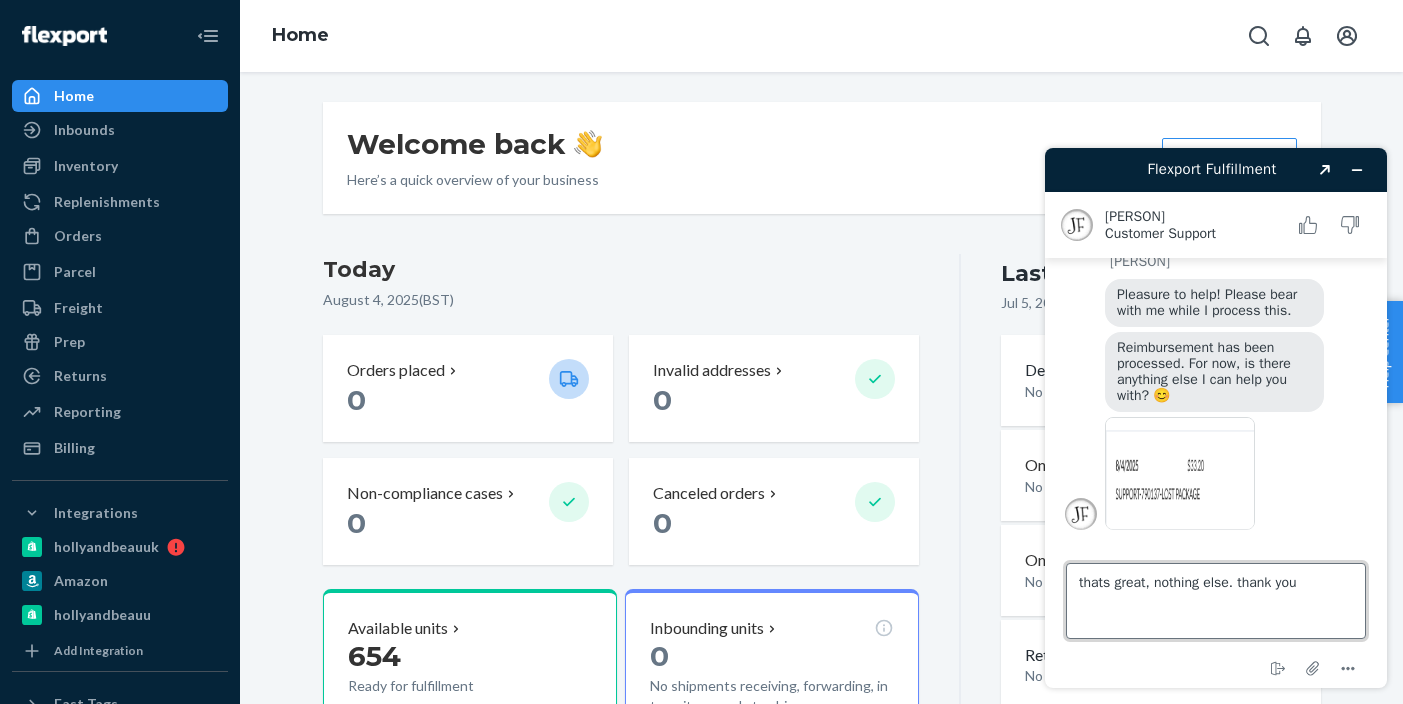 type 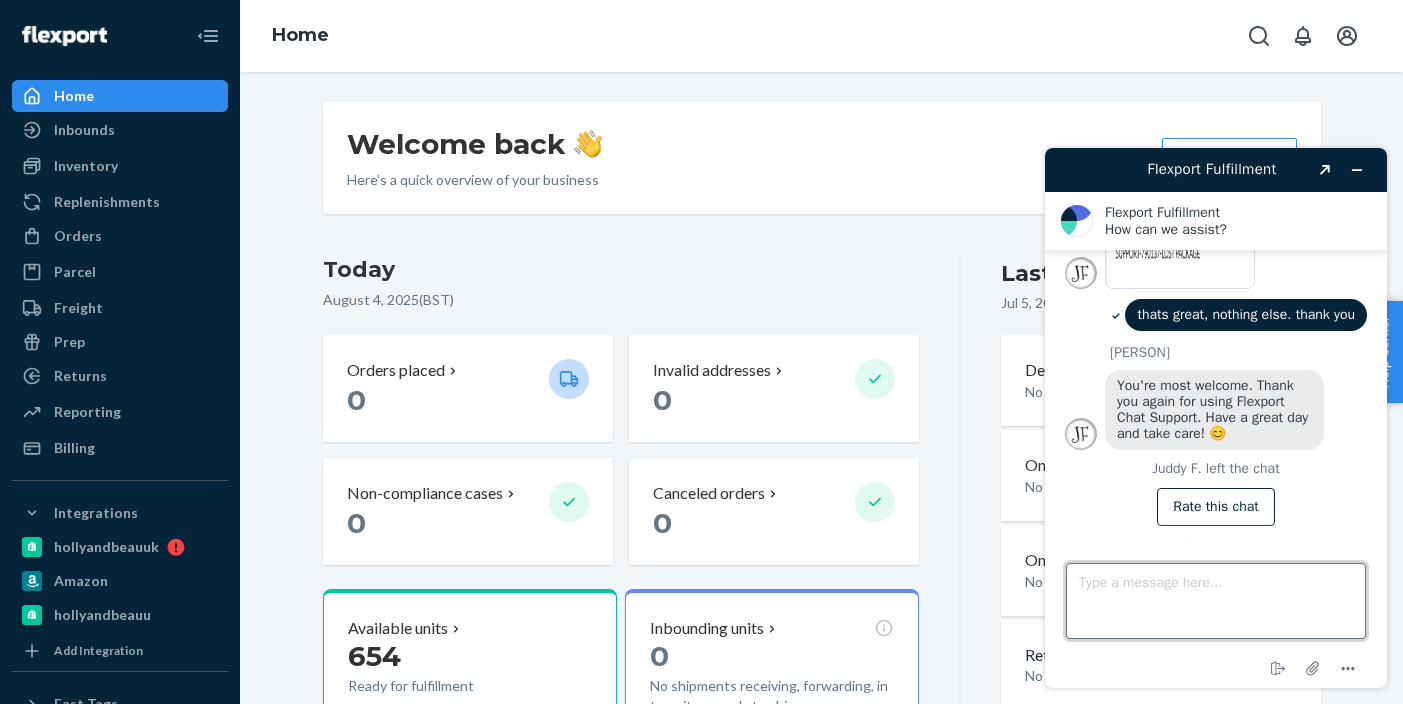 scroll, scrollTop: 1613, scrollLeft: 0, axis: vertical 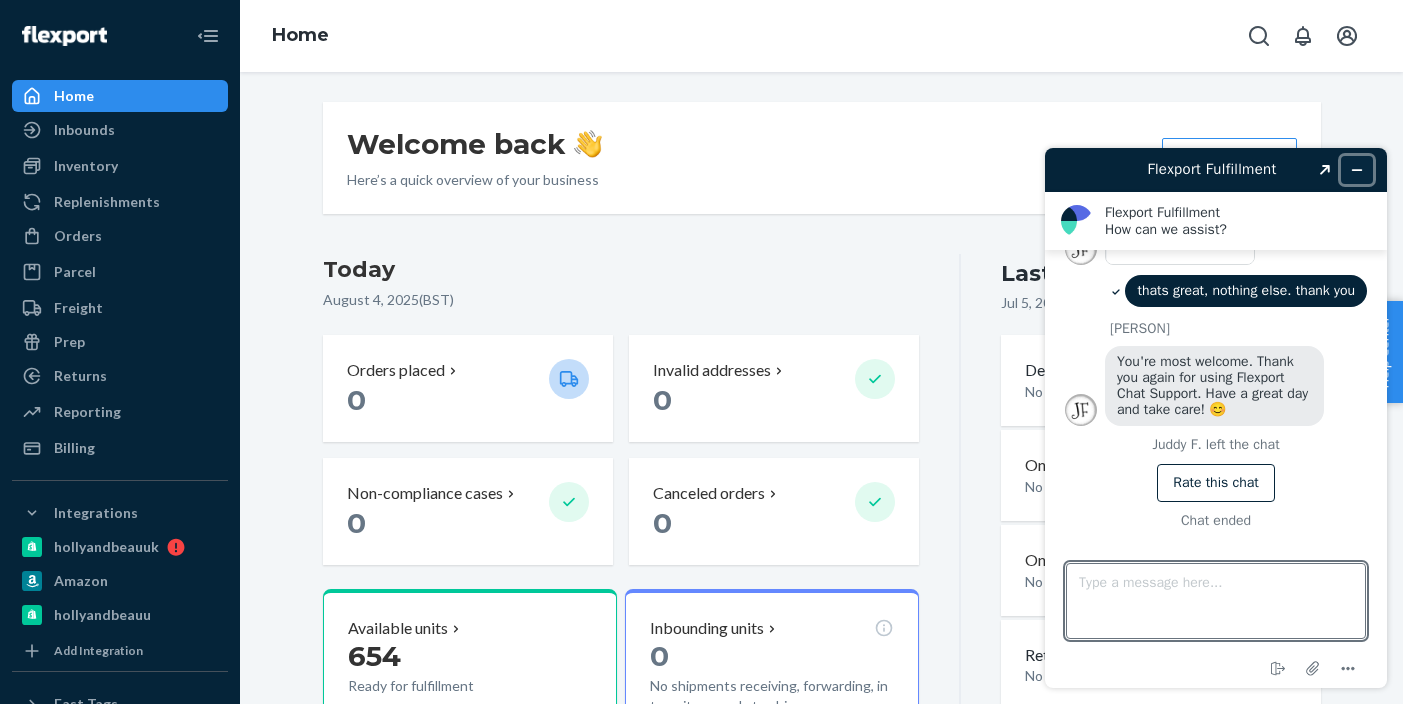 click 